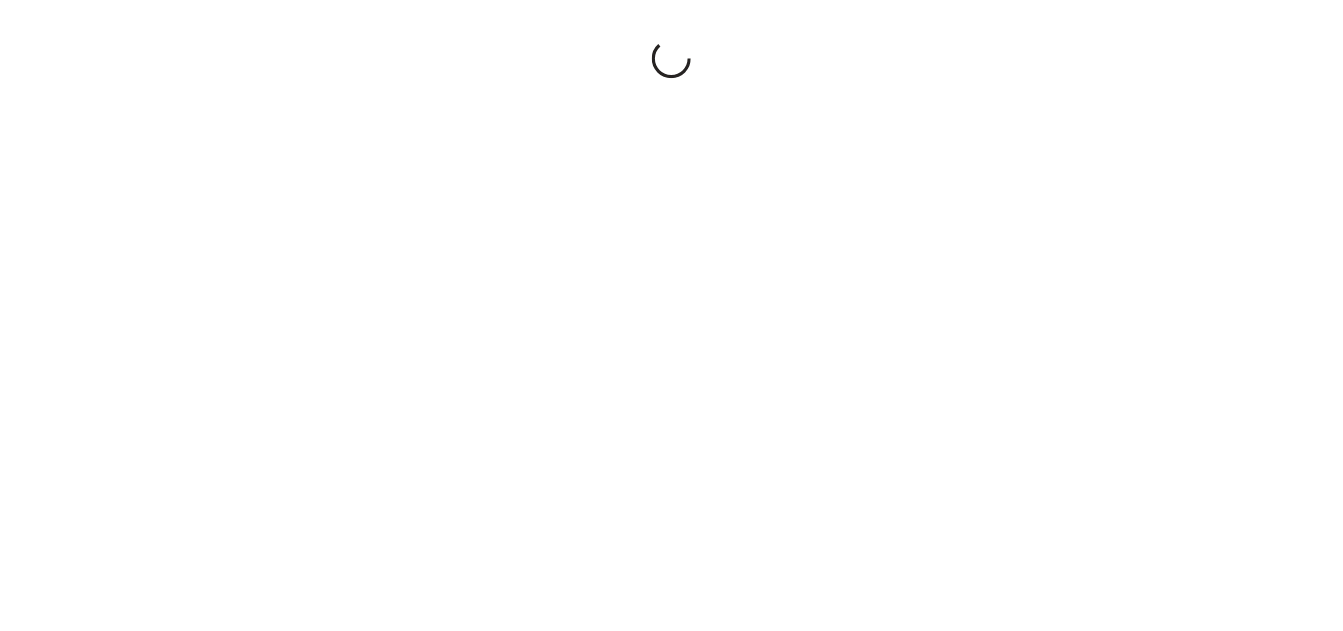 scroll, scrollTop: 0, scrollLeft: 0, axis: both 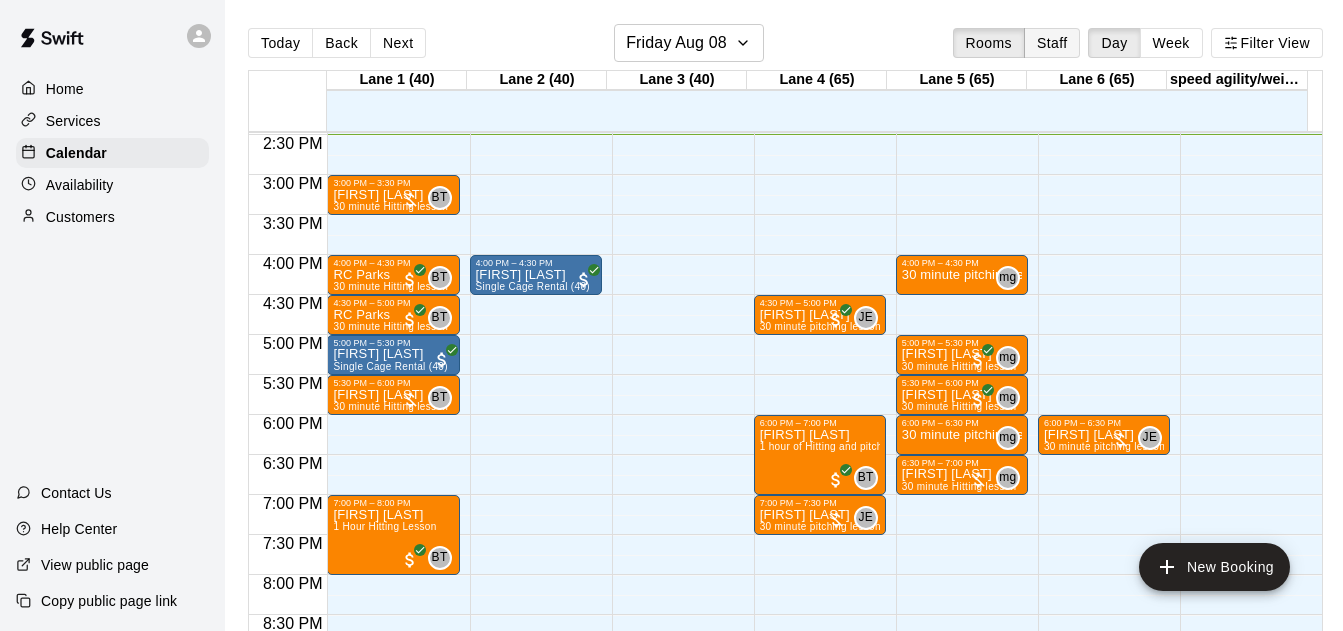 click on "Staff" at bounding box center [1052, 43] 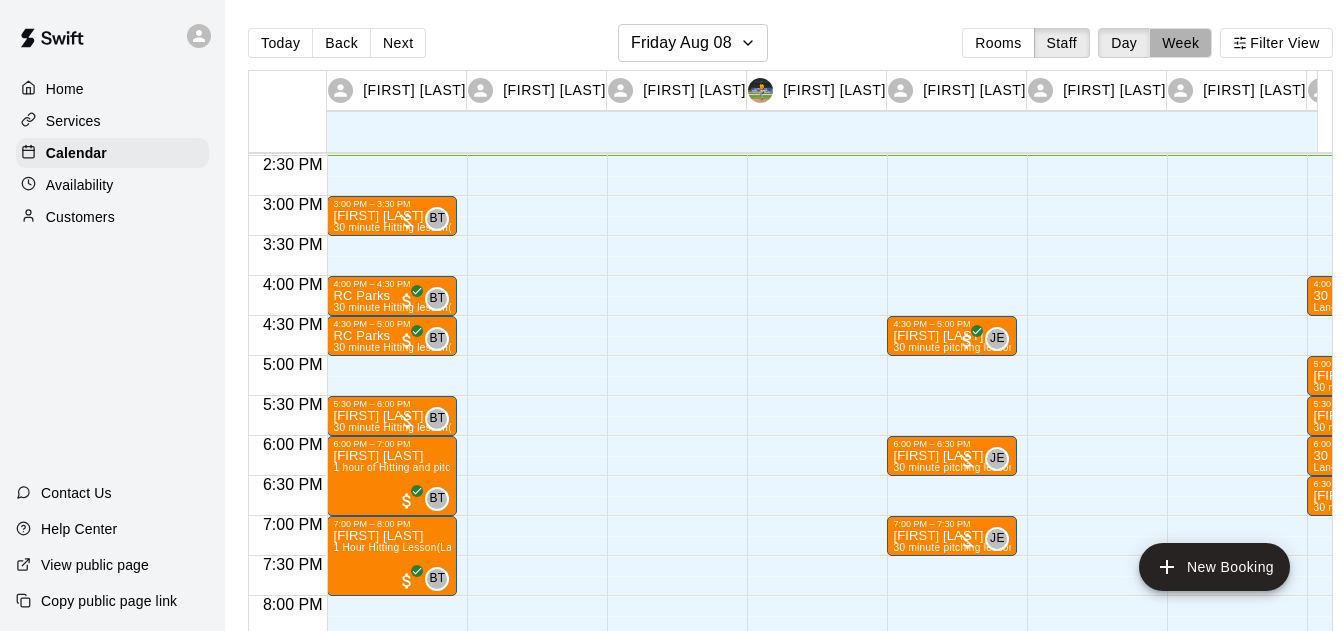 click on "Week" at bounding box center (1180, 43) 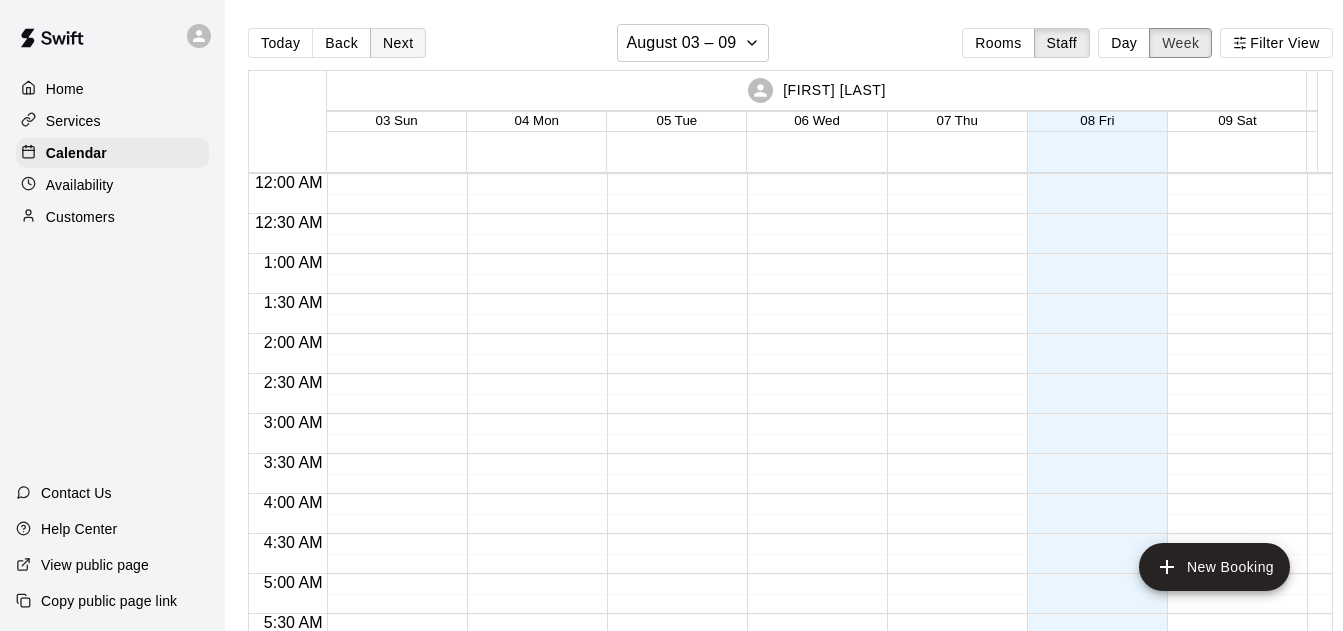 scroll, scrollTop: 1159, scrollLeft: 0, axis: vertical 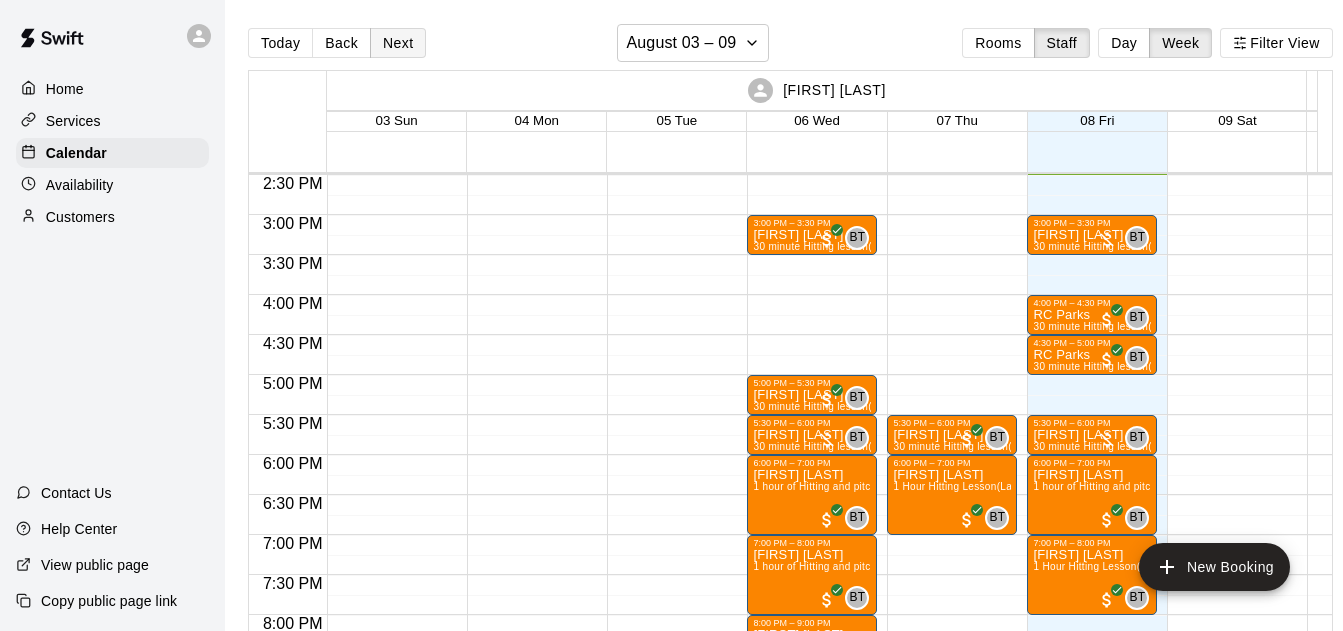 click on "Next" at bounding box center [398, 43] 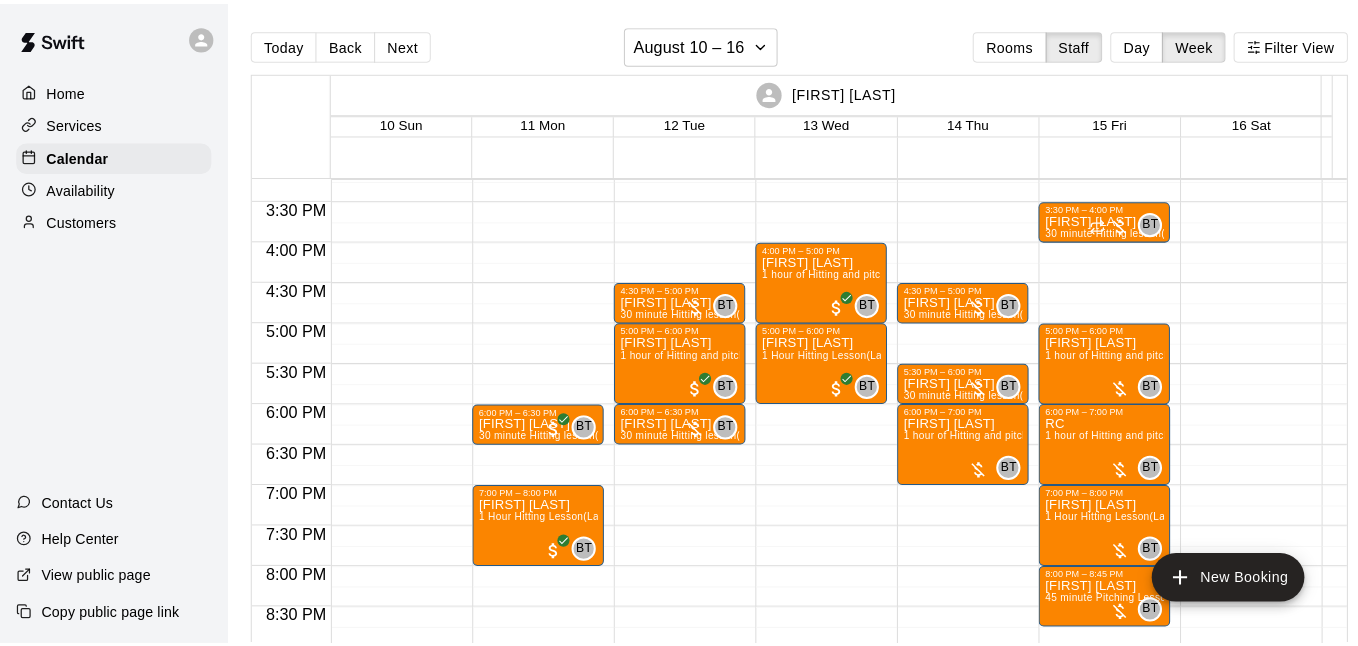 scroll, scrollTop: 1231, scrollLeft: 0, axis: vertical 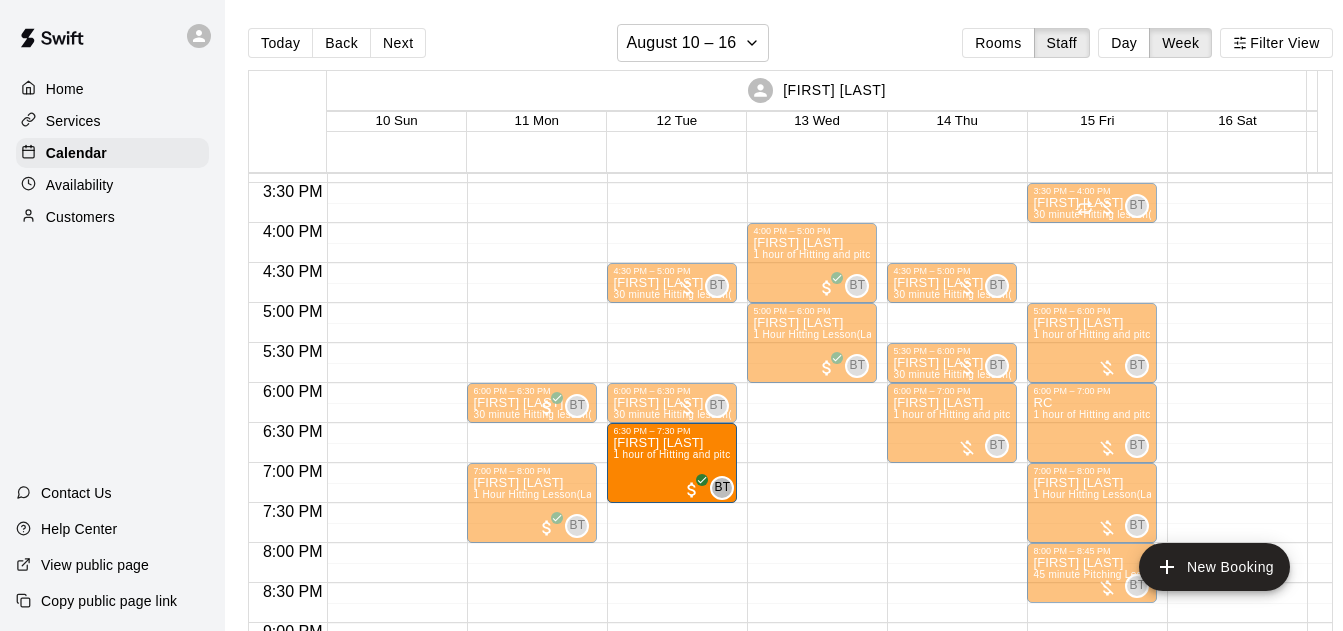 drag, startPoint x: 643, startPoint y: 327, endPoint x: 655, endPoint y: 459, distance: 132.54433 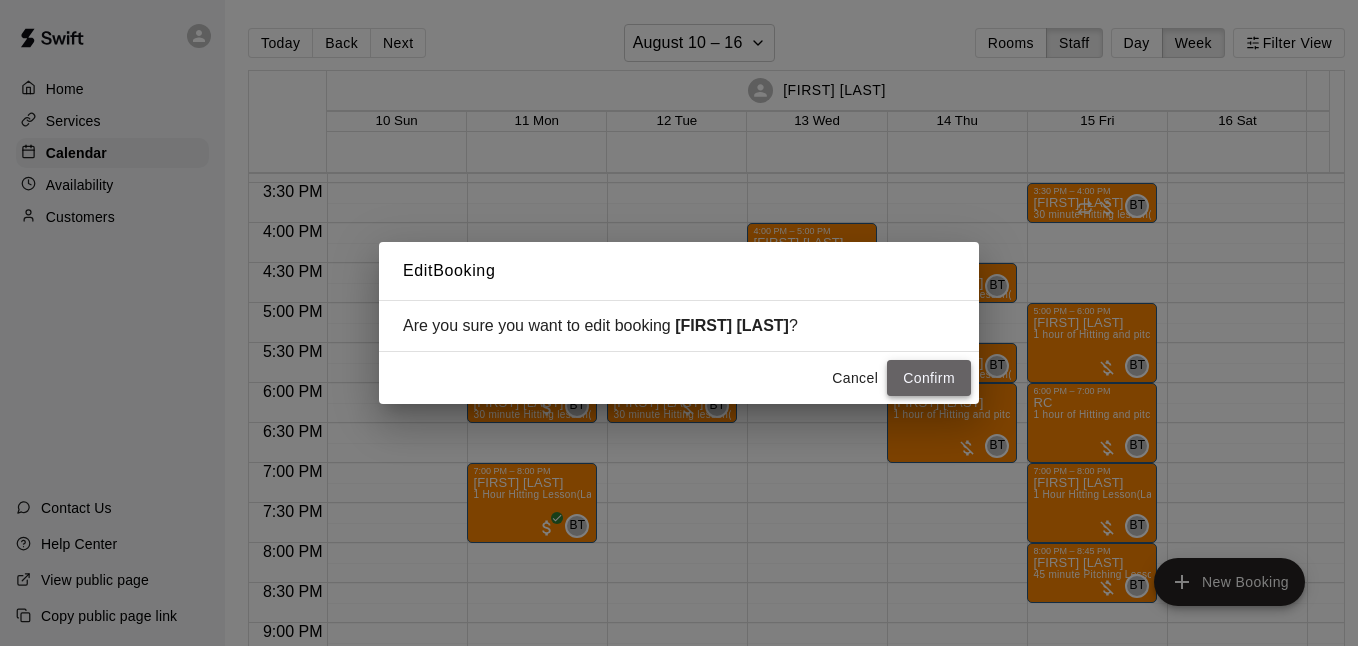 click on "Confirm" at bounding box center [929, 378] 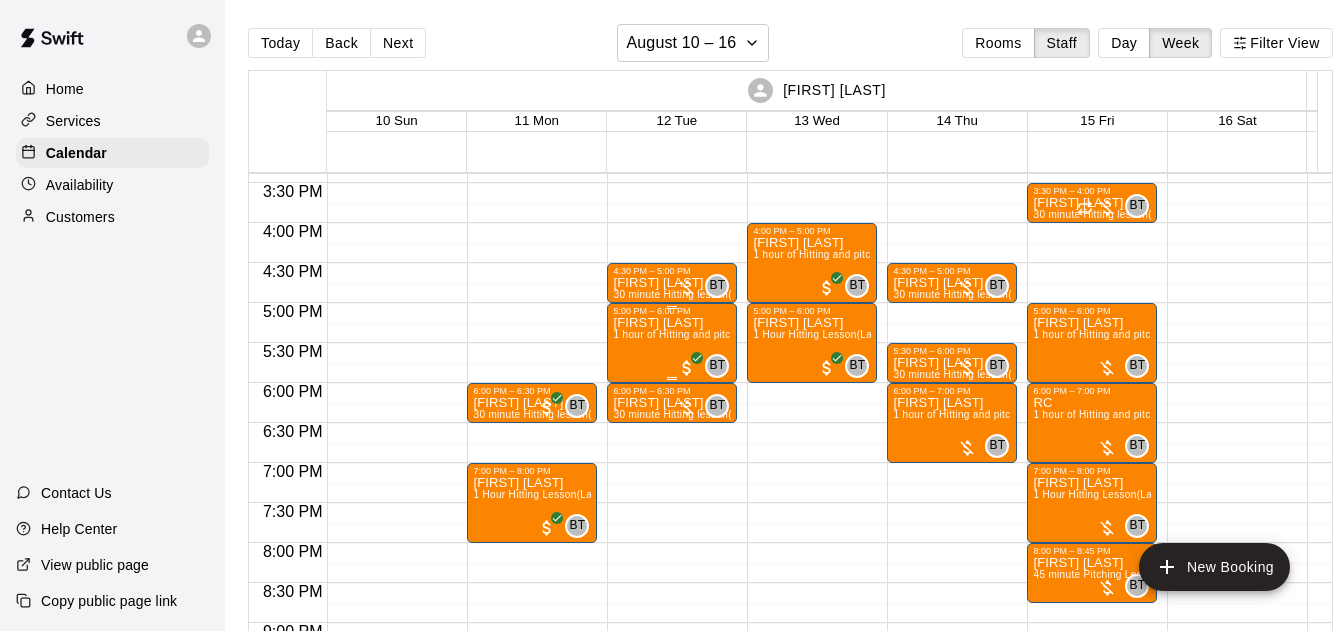 click on "1 hour of Hitting and pitching/fielding  (Lane 4 (65))" at bounding box center (731, 334) 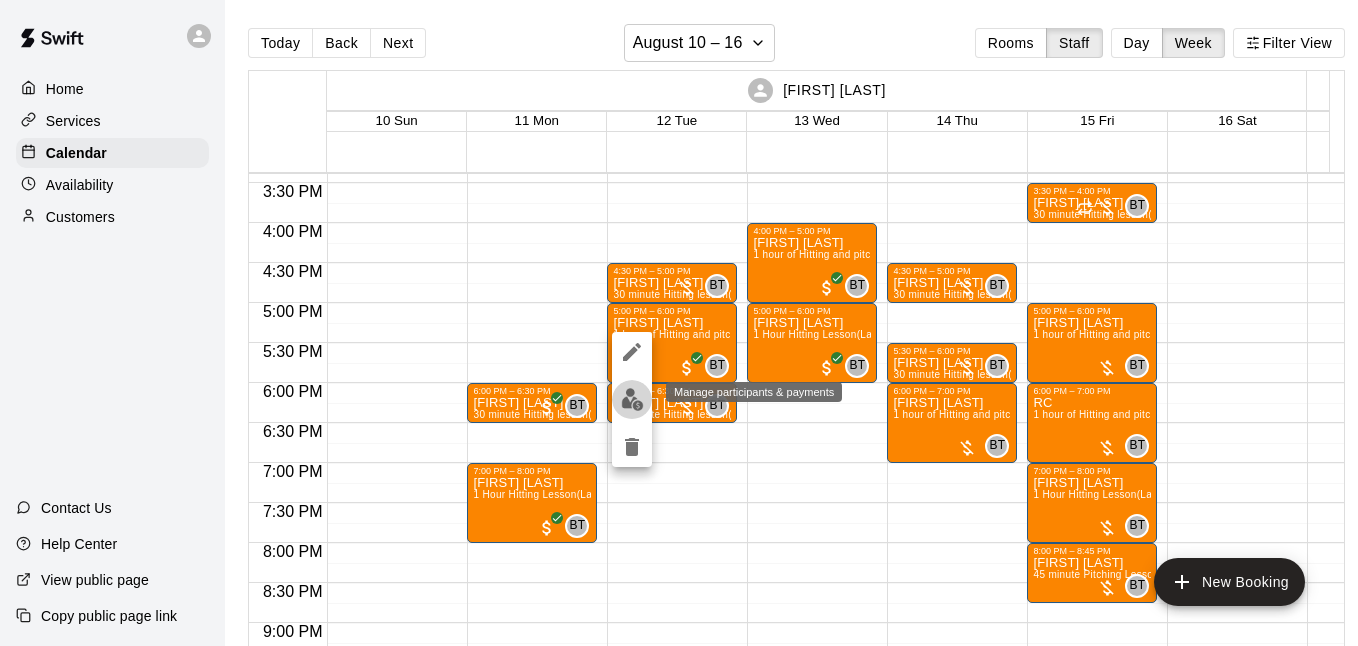 click at bounding box center [632, 399] 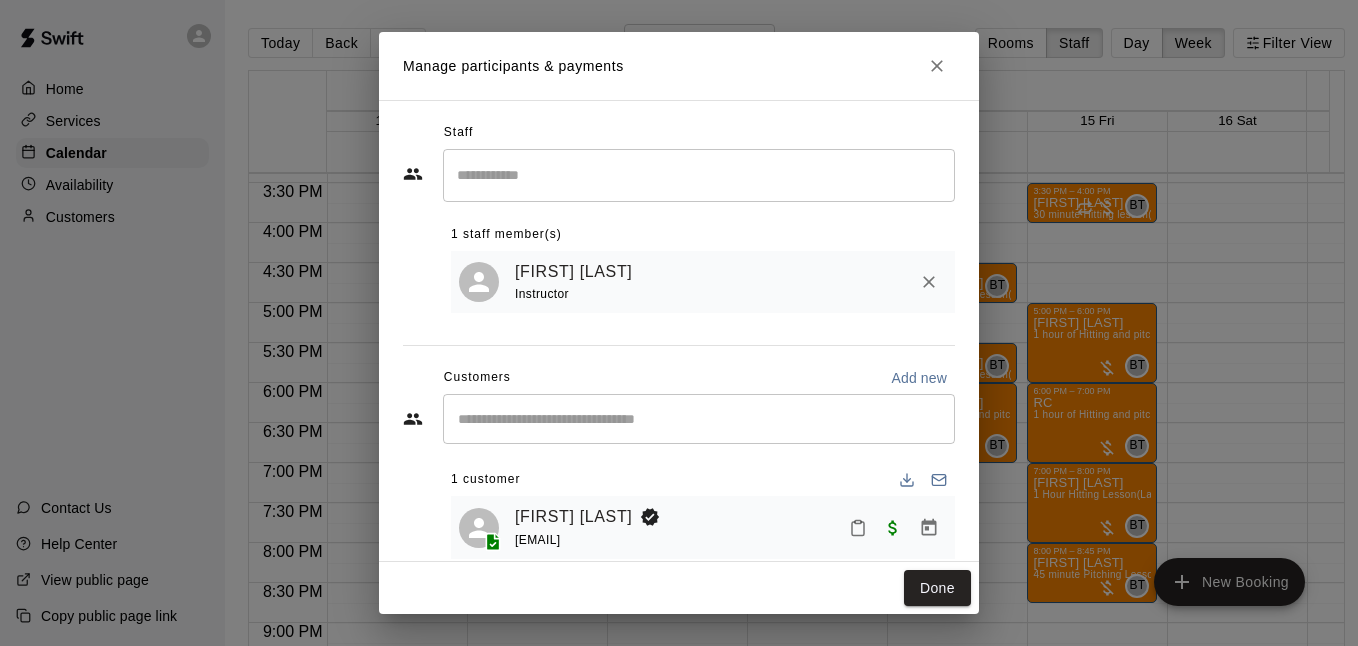 scroll, scrollTop: 36, scrollLeft: 0, axis: vertical 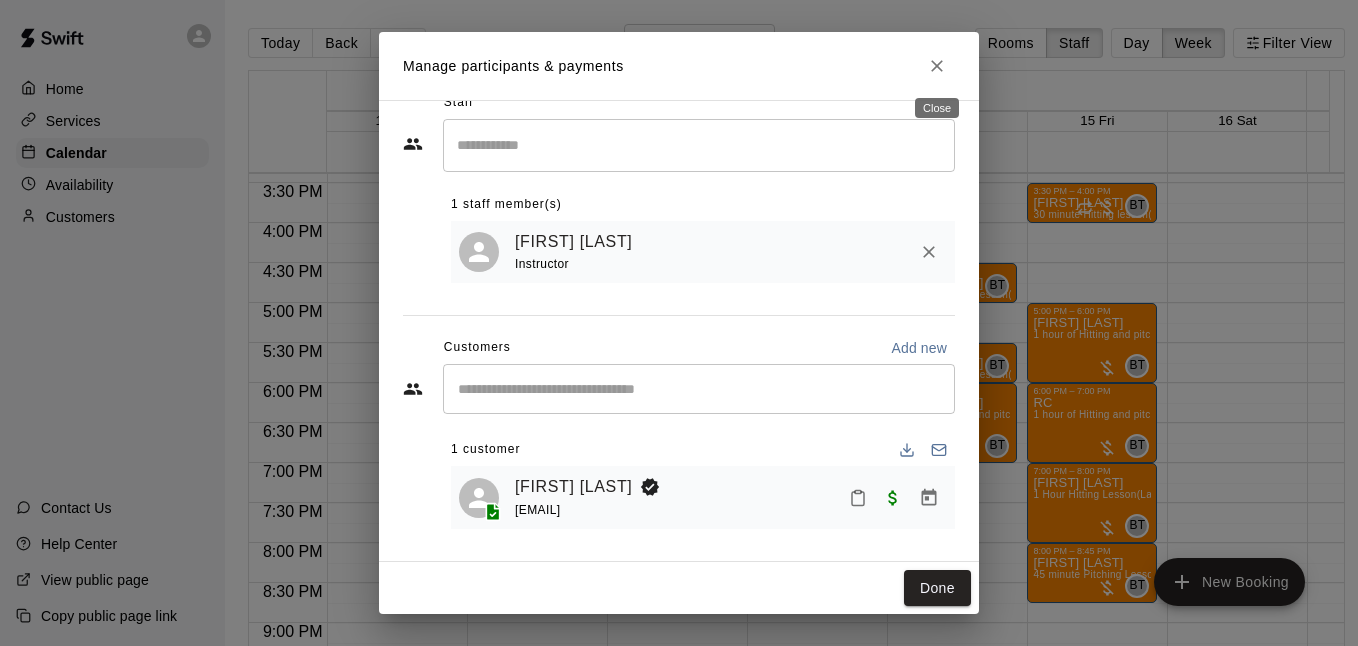 click 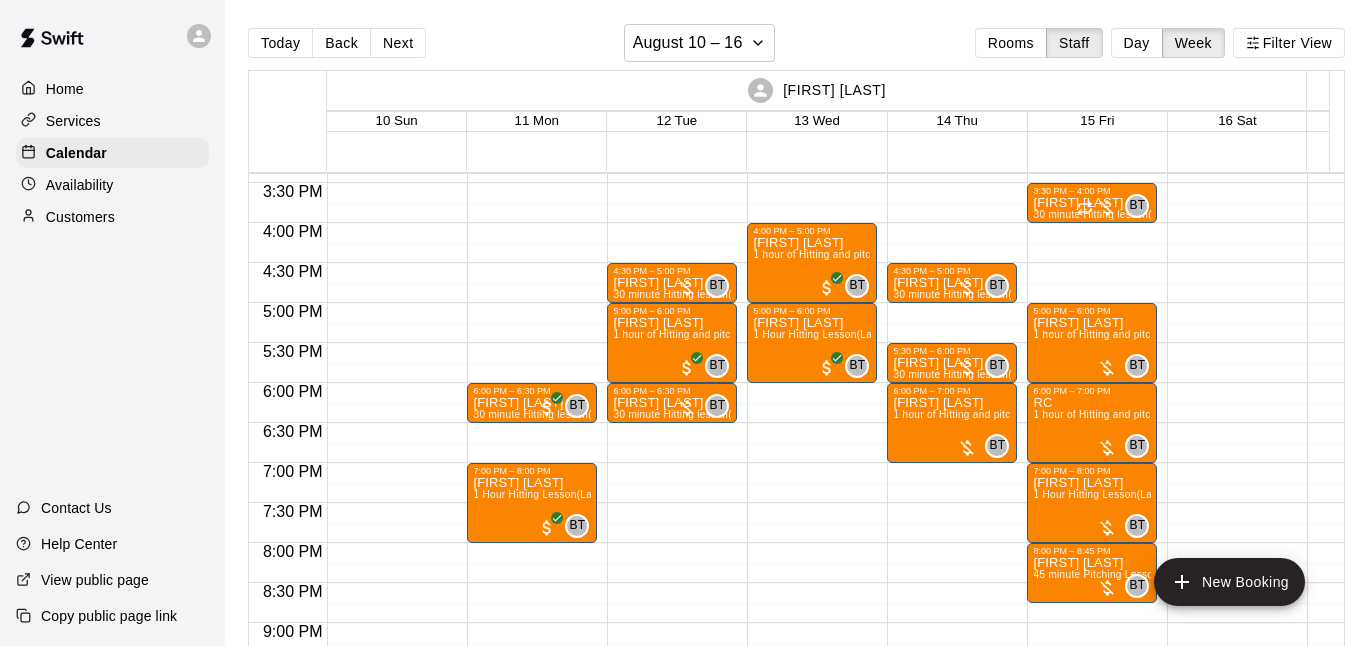 click on "[FIRST] [LAST] 1 hour of Hitting and pitching/fielding  (Lane 4 (65))" at bounding box center (672, 639) 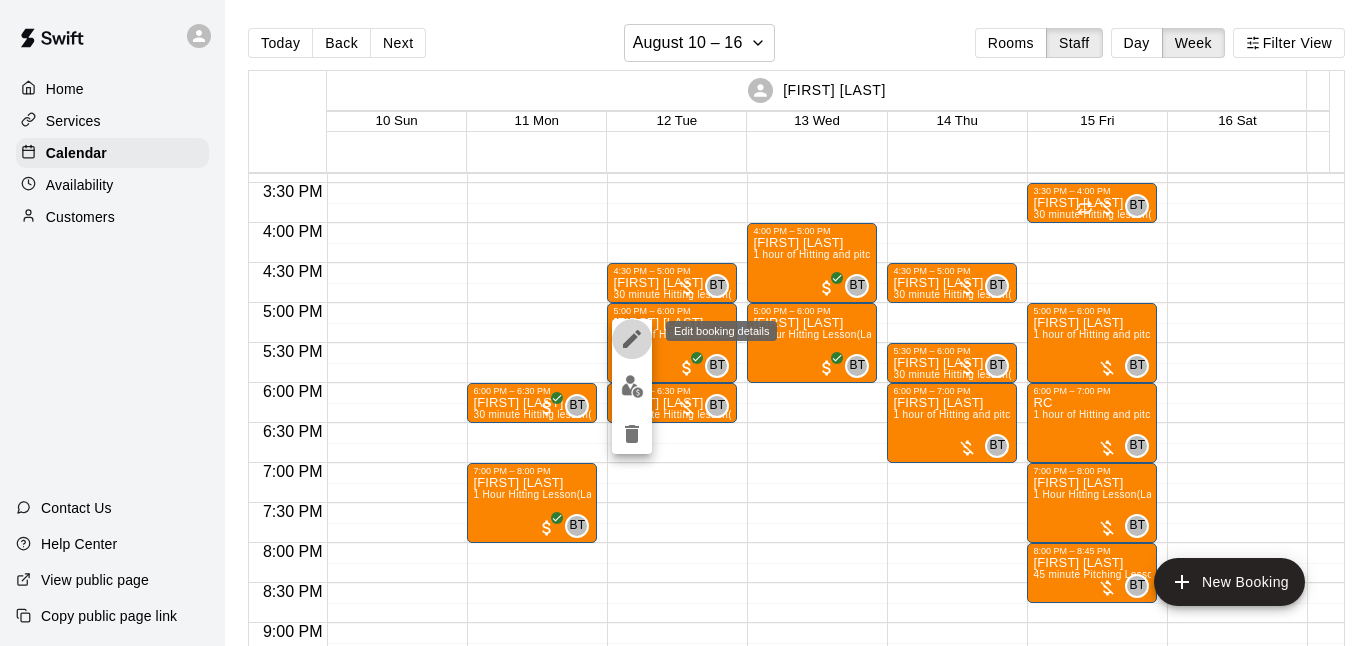 click 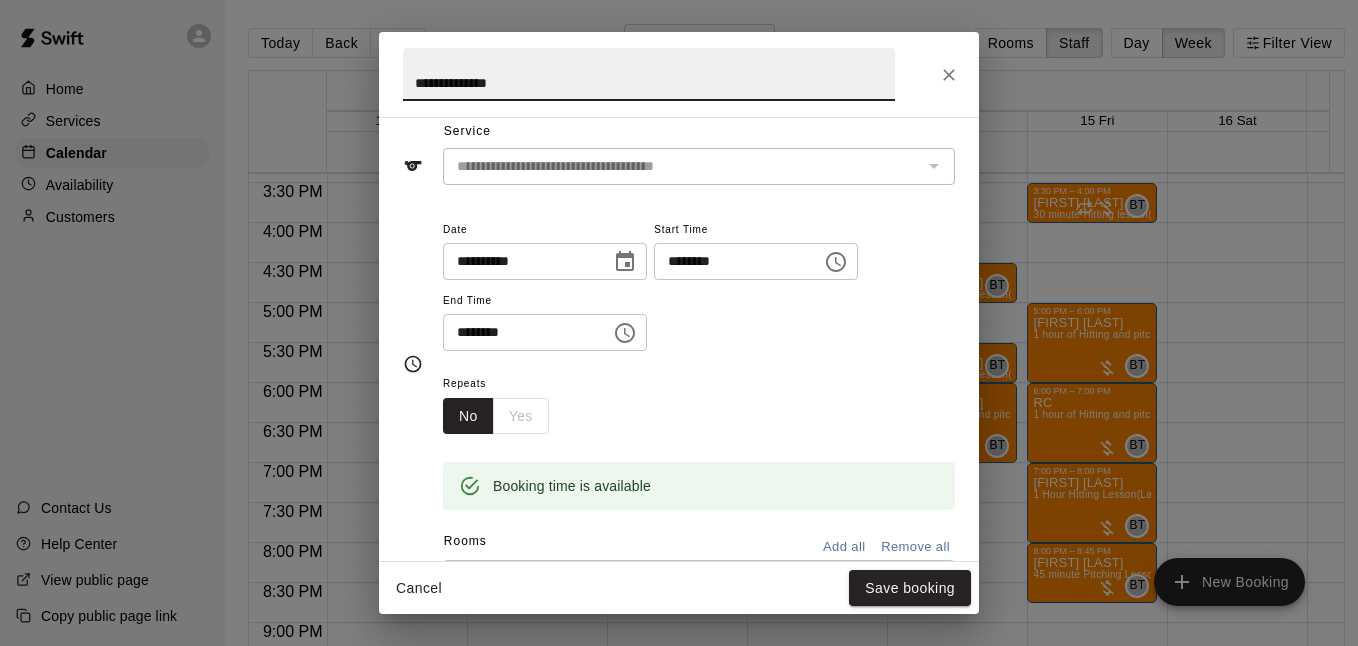 scroll, scrollTop: 66, scrollLeft: 0, axis: vertical 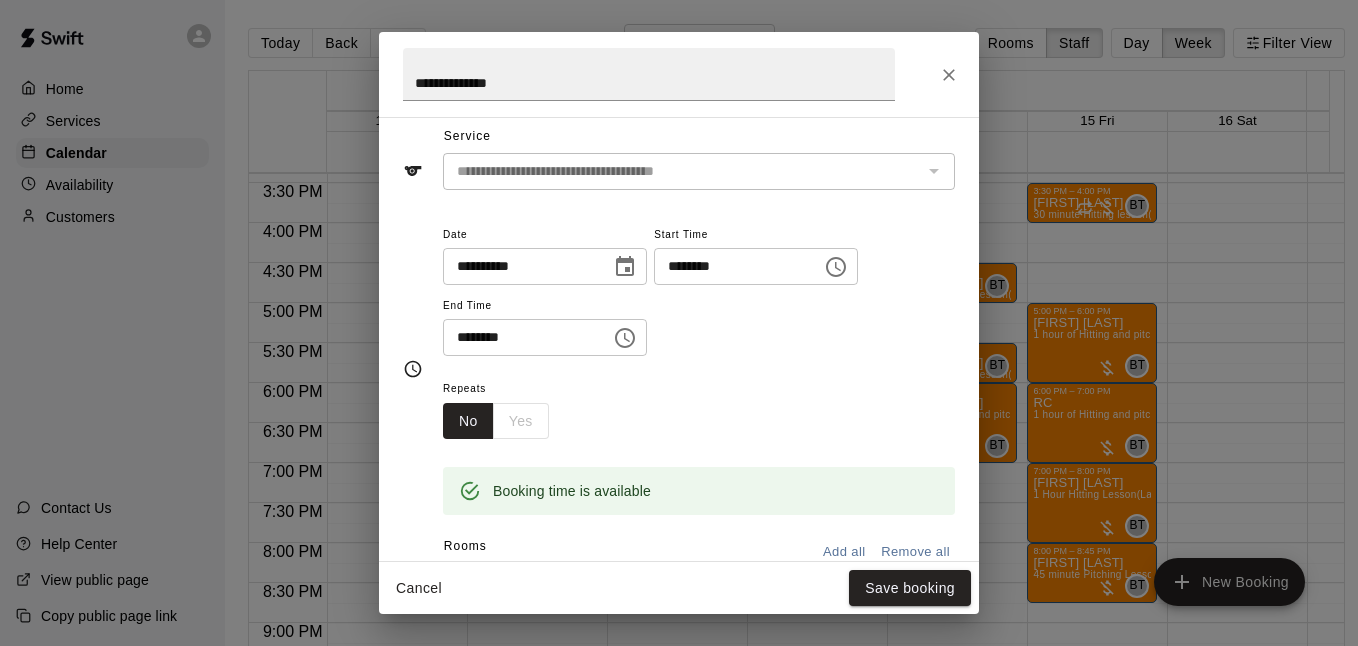 click on "**********" at bounding box center (699, 289) 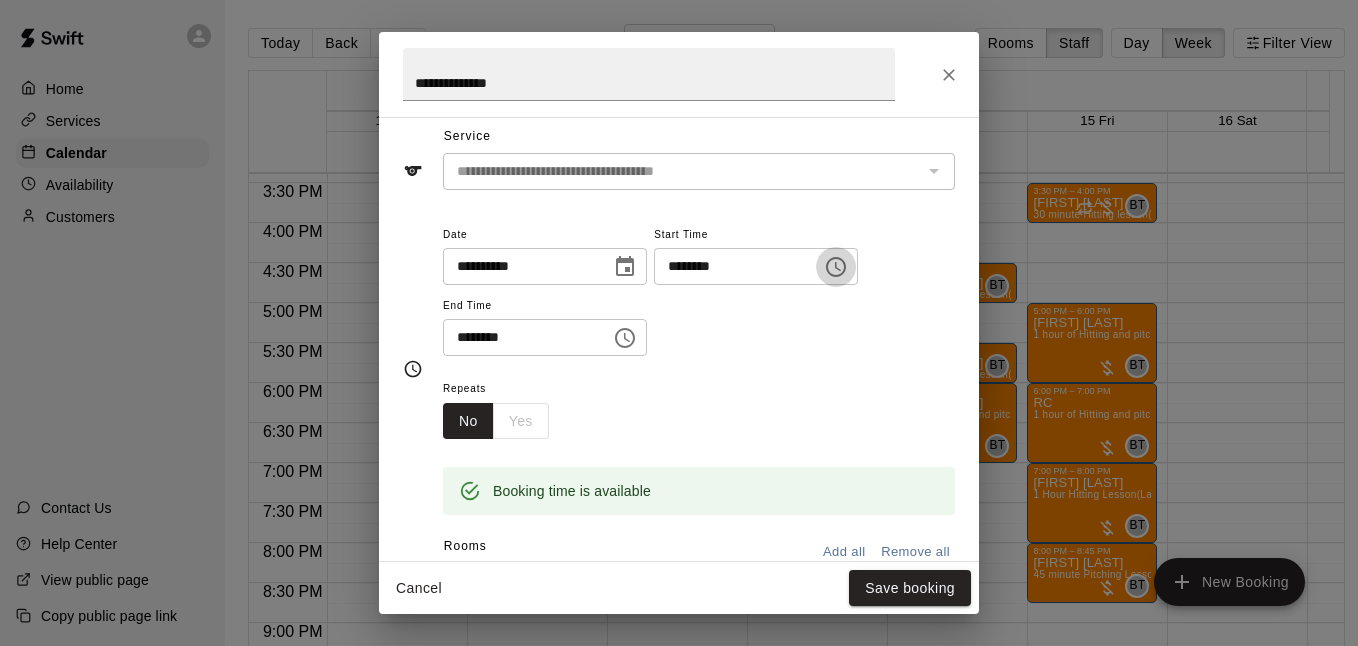 click 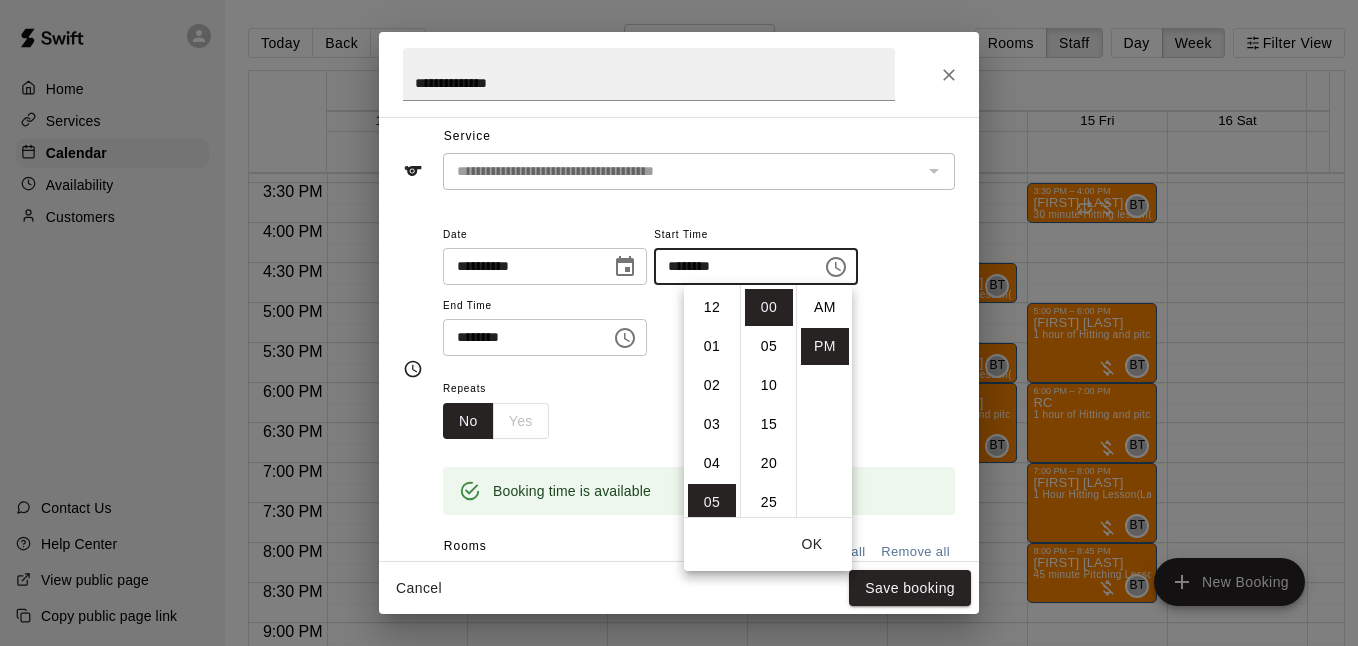 scroll, scrollTop: 195, scrollLeft: 0, axis: vertical 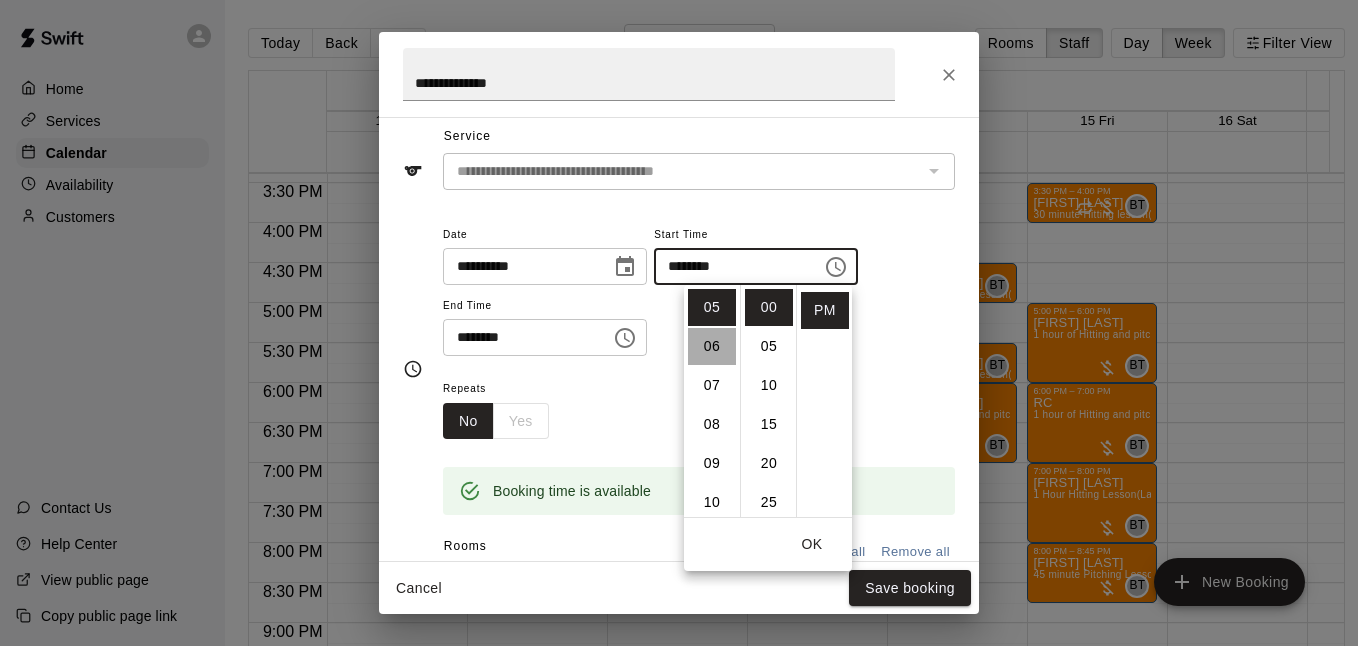 click on "06" at bounding box center [712, 346] 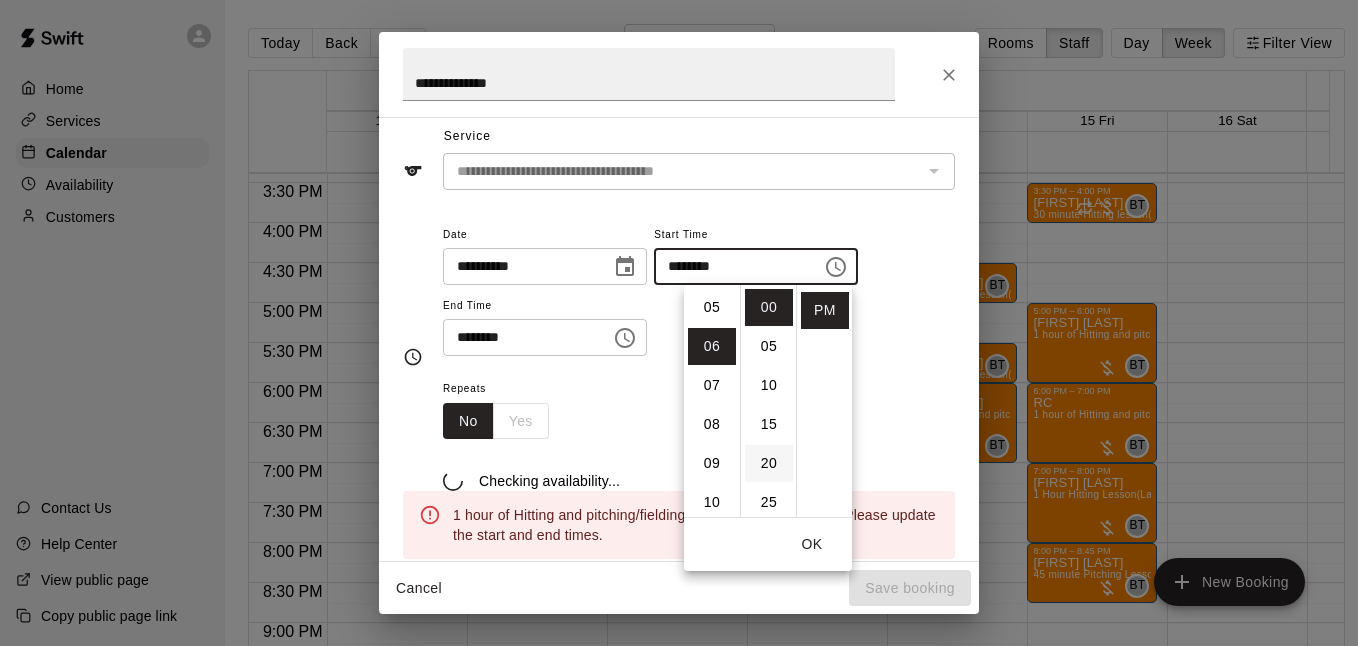 scroll, scrollTop: 234, scrollLeft: 0, axis: vertical 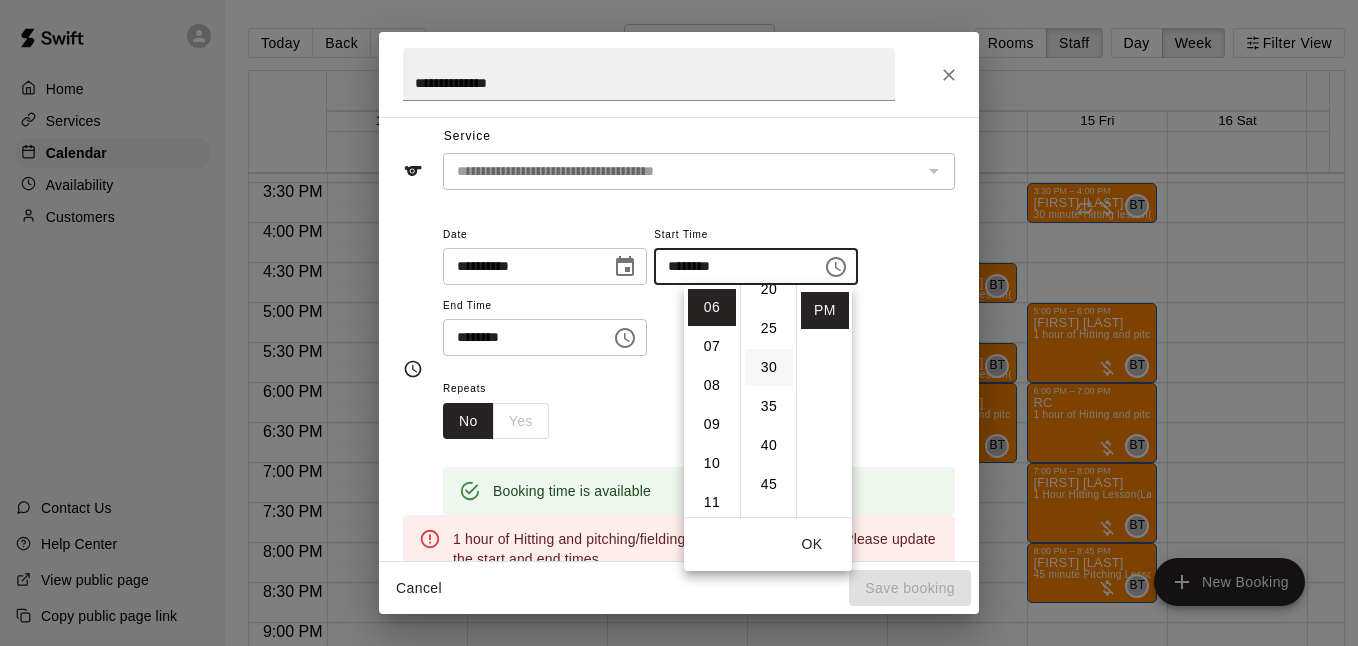 click on "30" at bounding box center [769, 367] 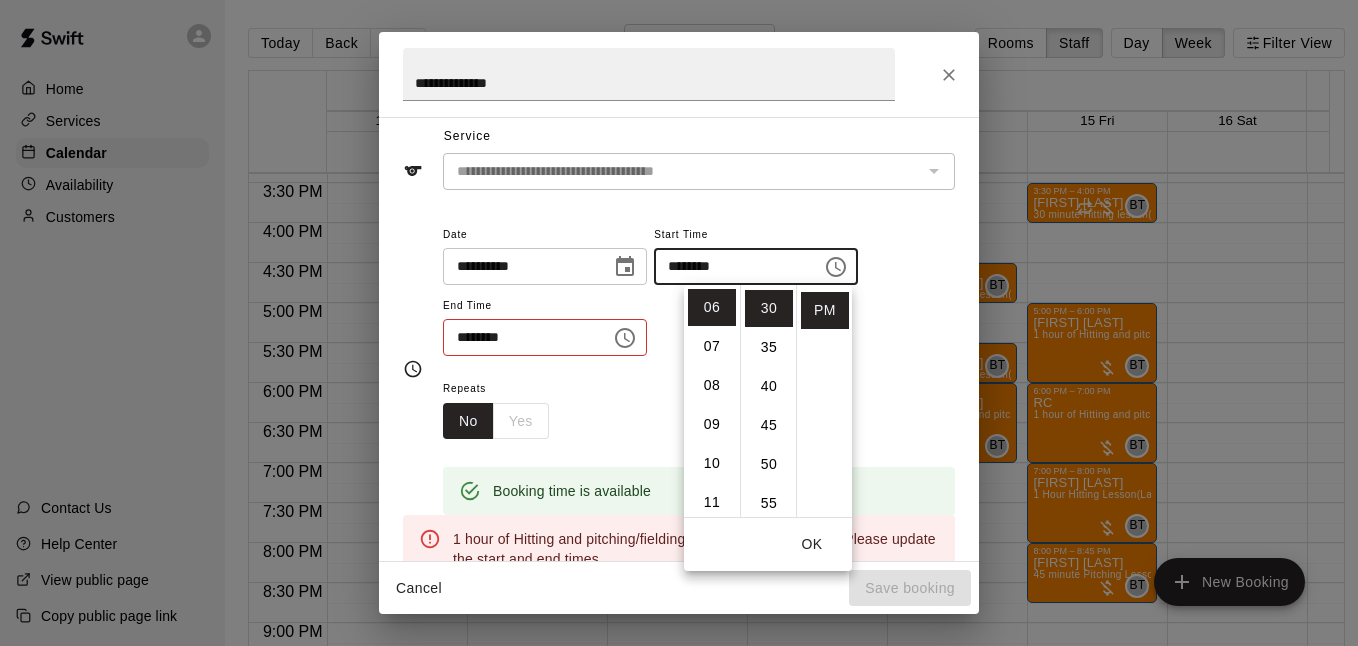 scroll, scrollTop: 234, scrollLeft: 0, axis: vertical 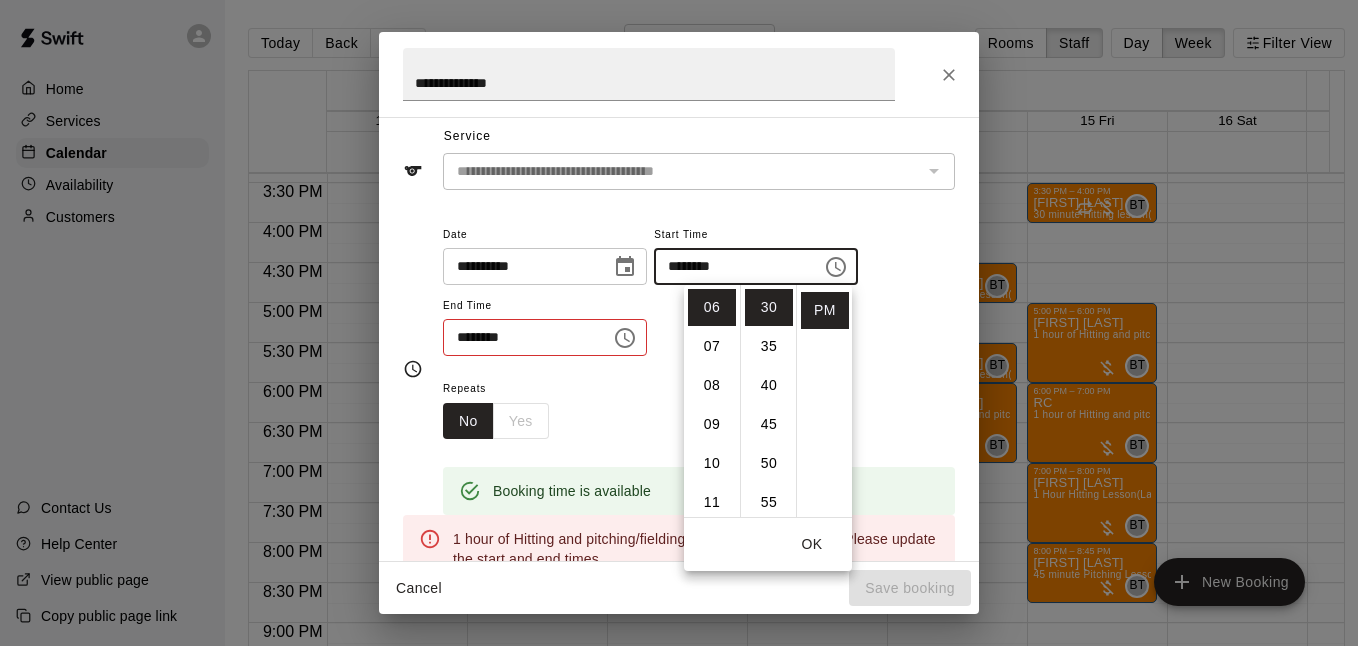 click 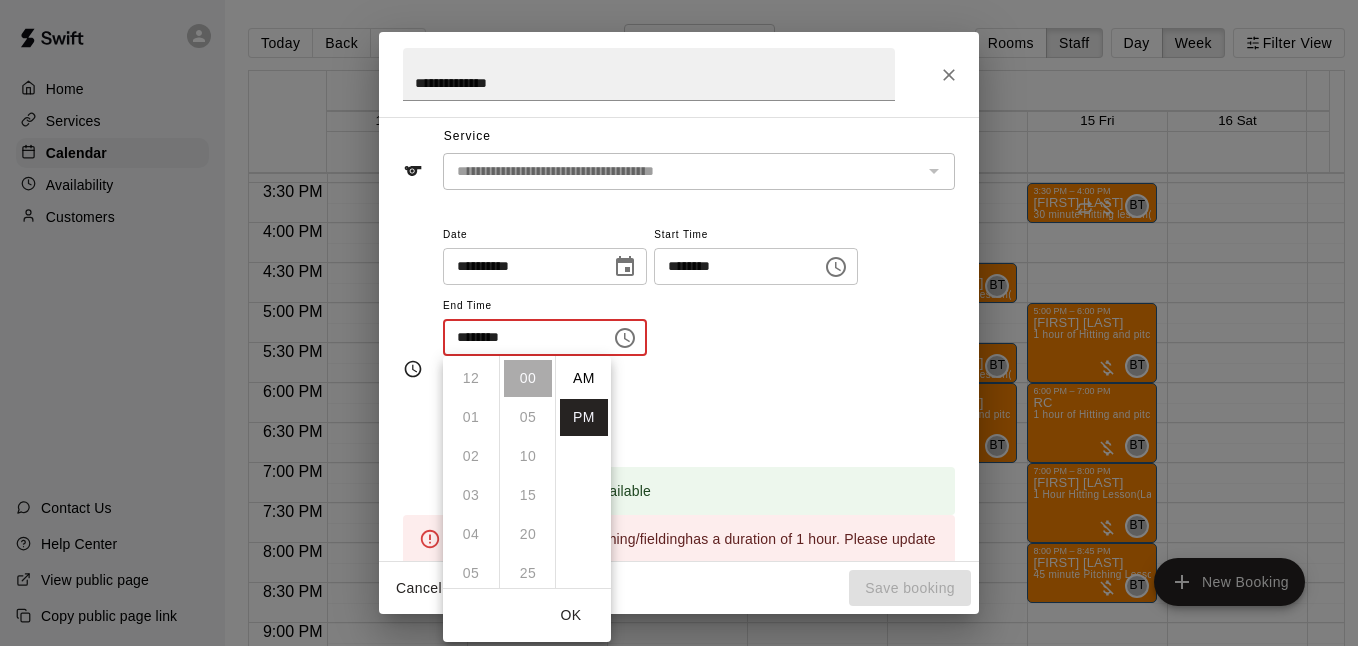scroll, scrollTop: 234, scrollLeft: 0, axis: vertical 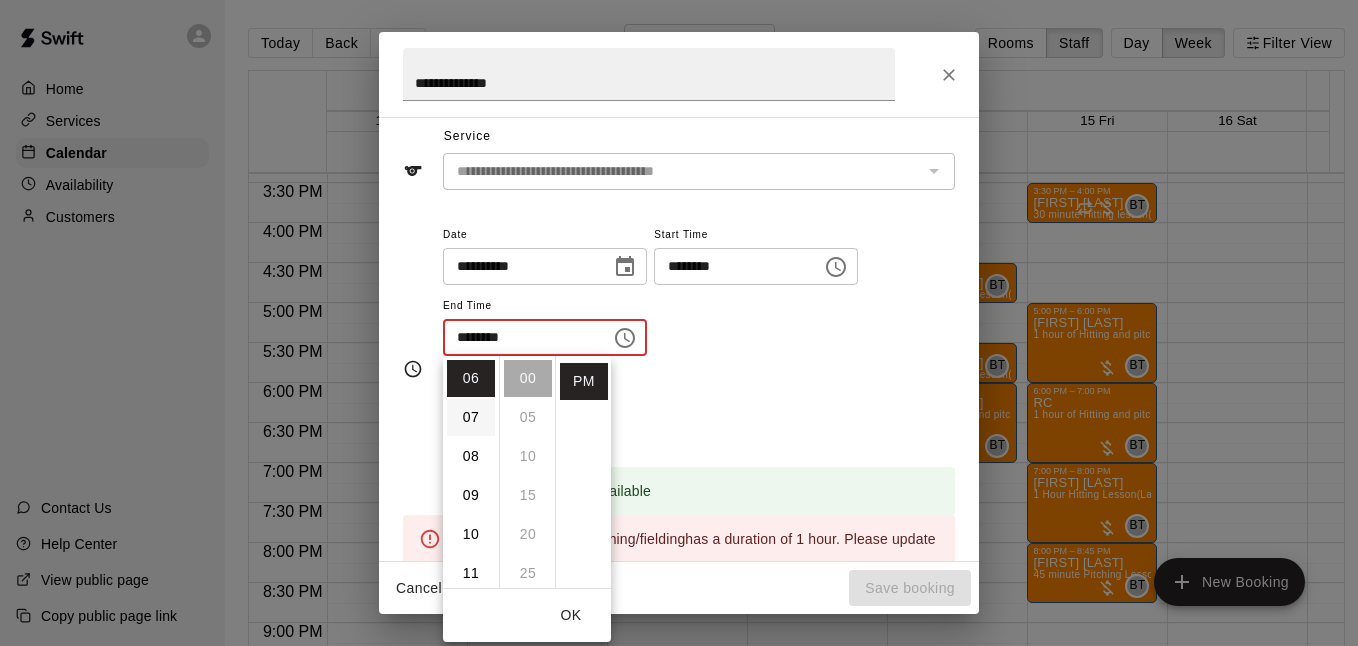 click on "07" at bounding box center [471, 417] 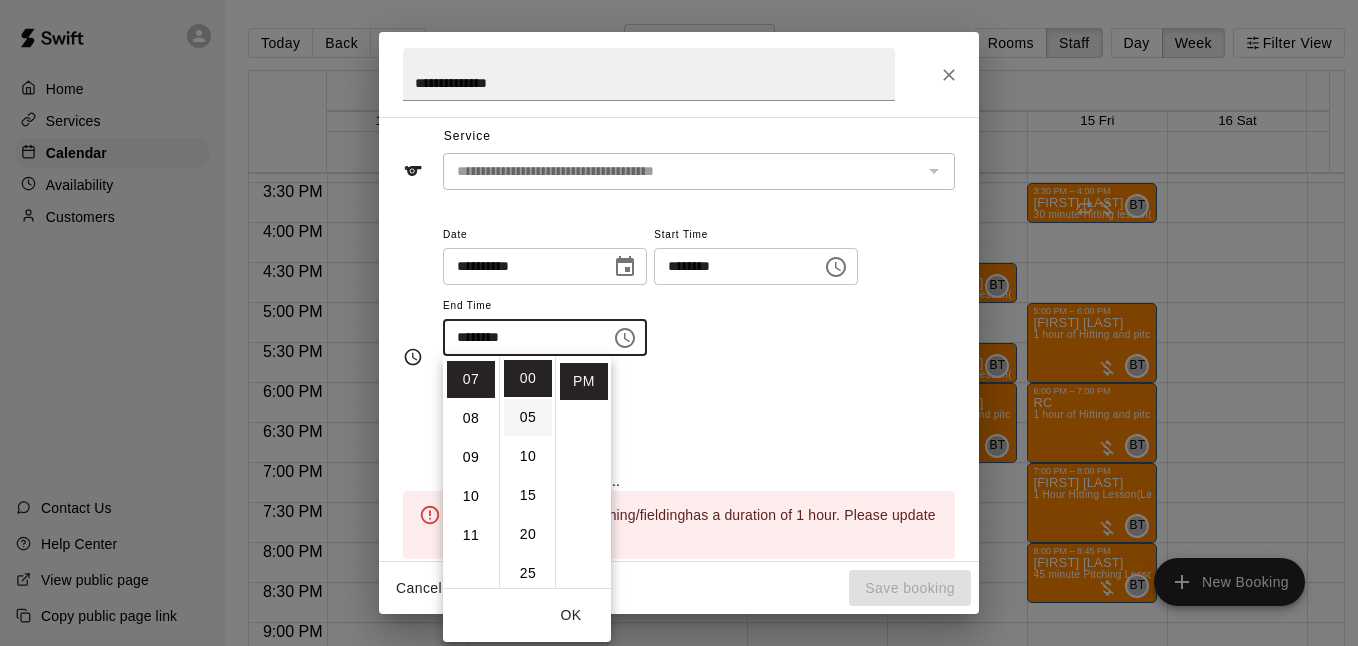 scroll, scrollTop: 273, scrollLeft: 0, axis: vertical 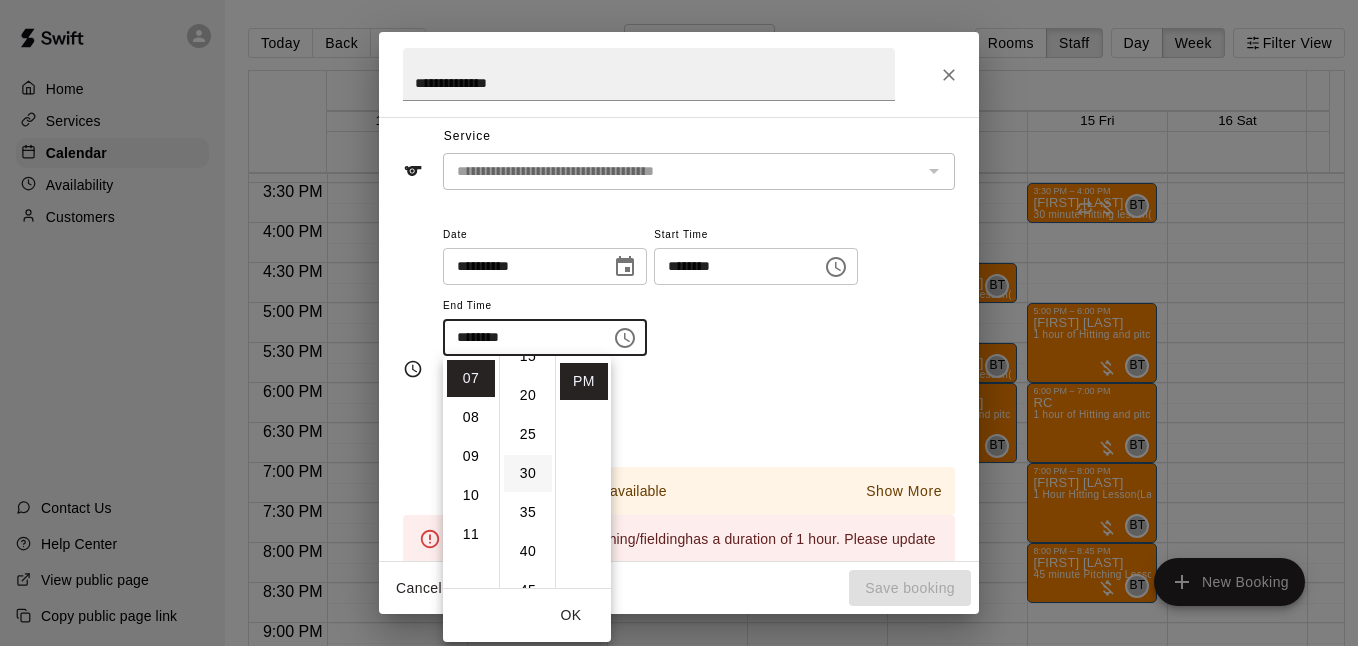 click on "30" at bounding box center (528, 473) 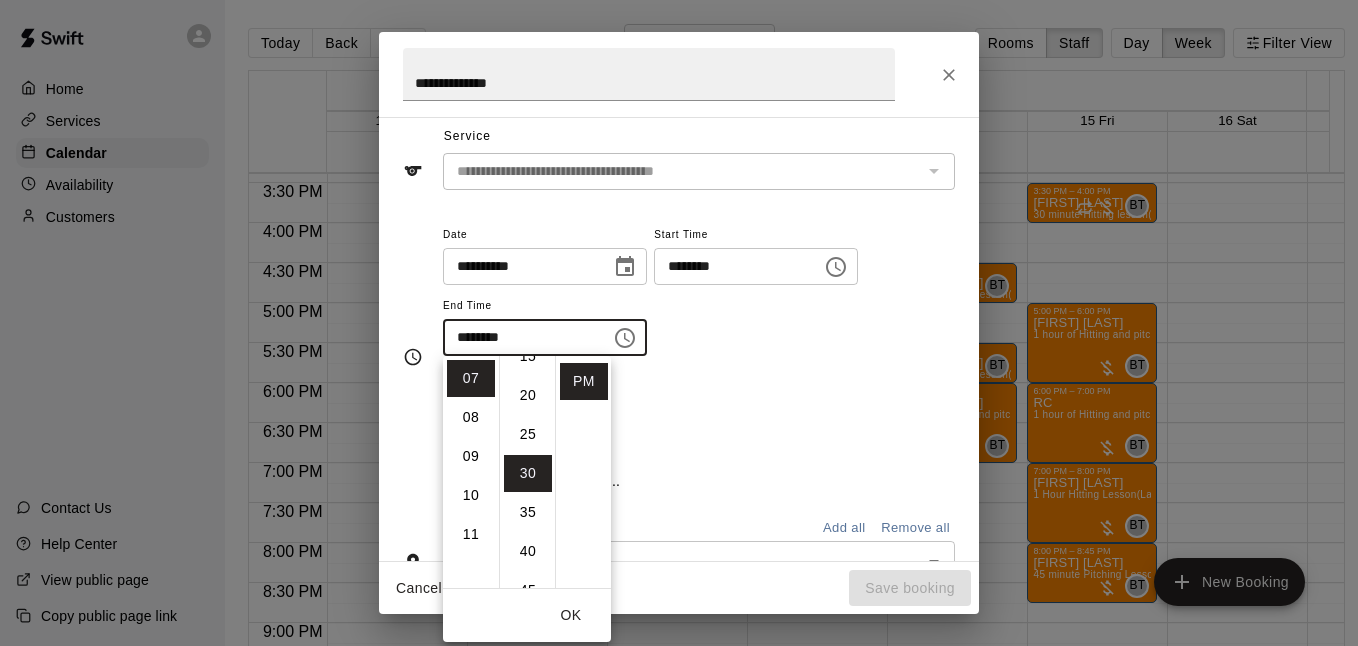 scroll, scrollTop: 234, scrollLeft: 0, axis: vertical 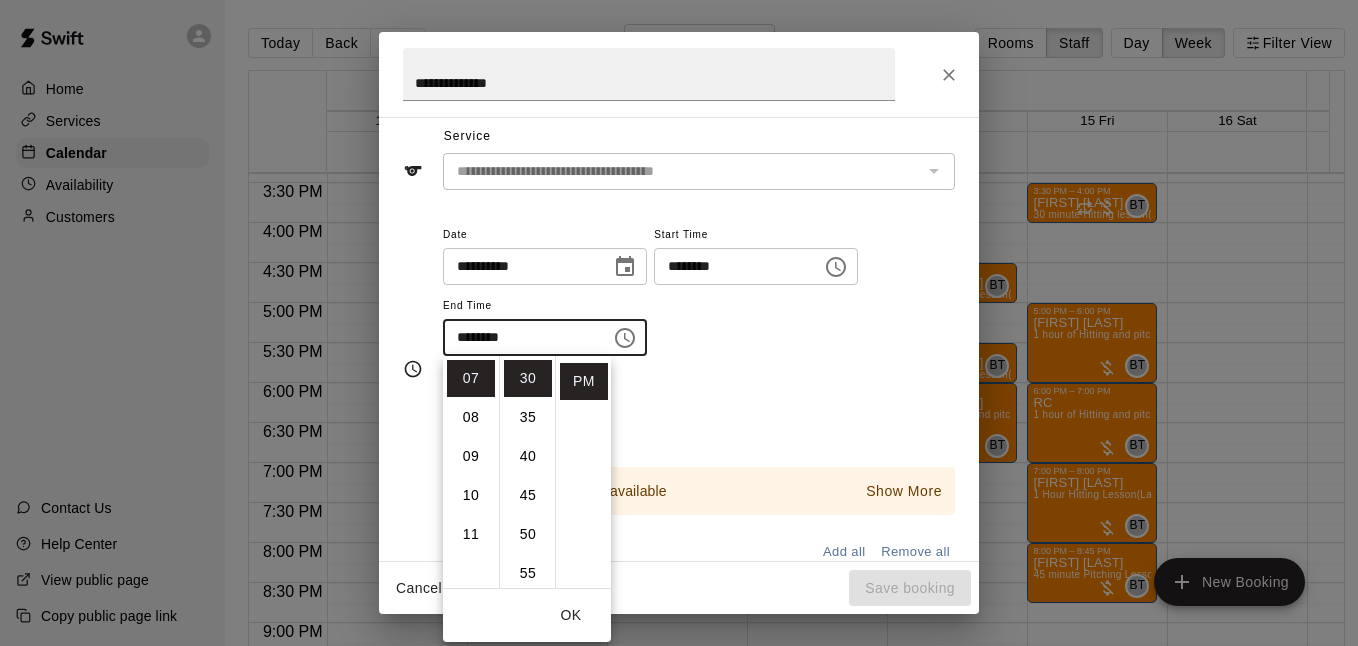 click on "**********" at bounding box center (699, 299) 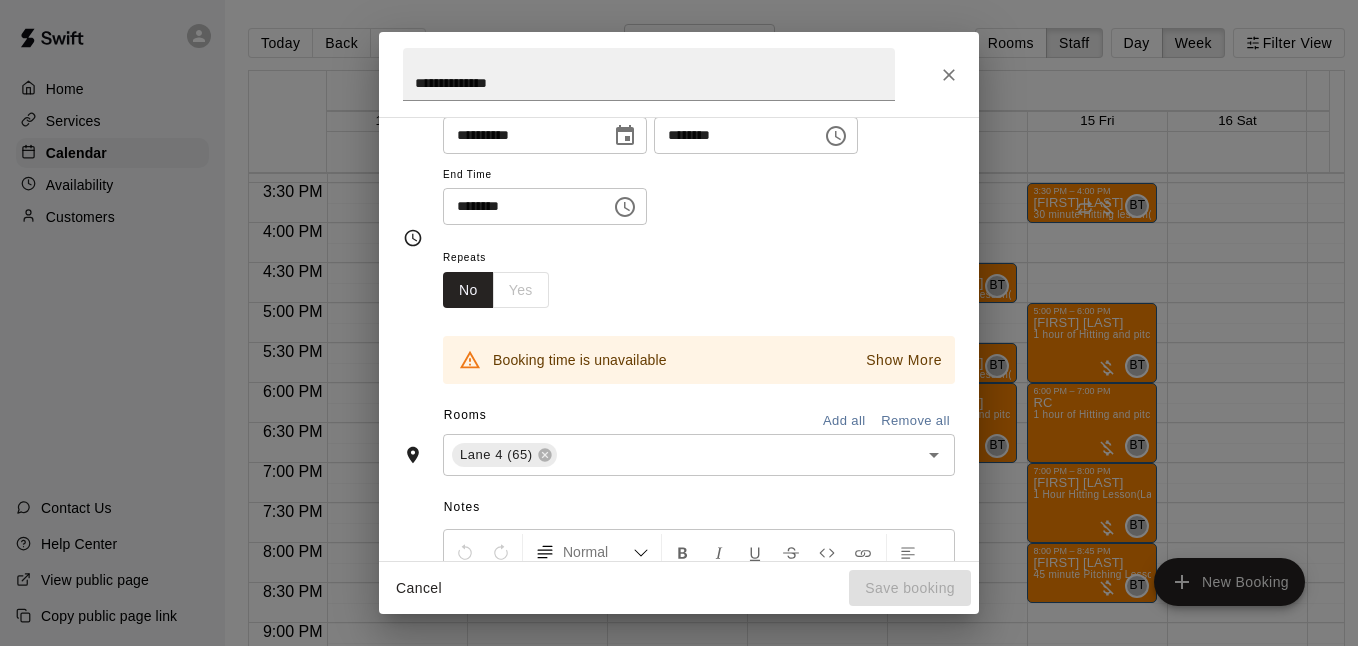 scroll, scrollTop: 199, scrollLeft: 0, axis: vertical 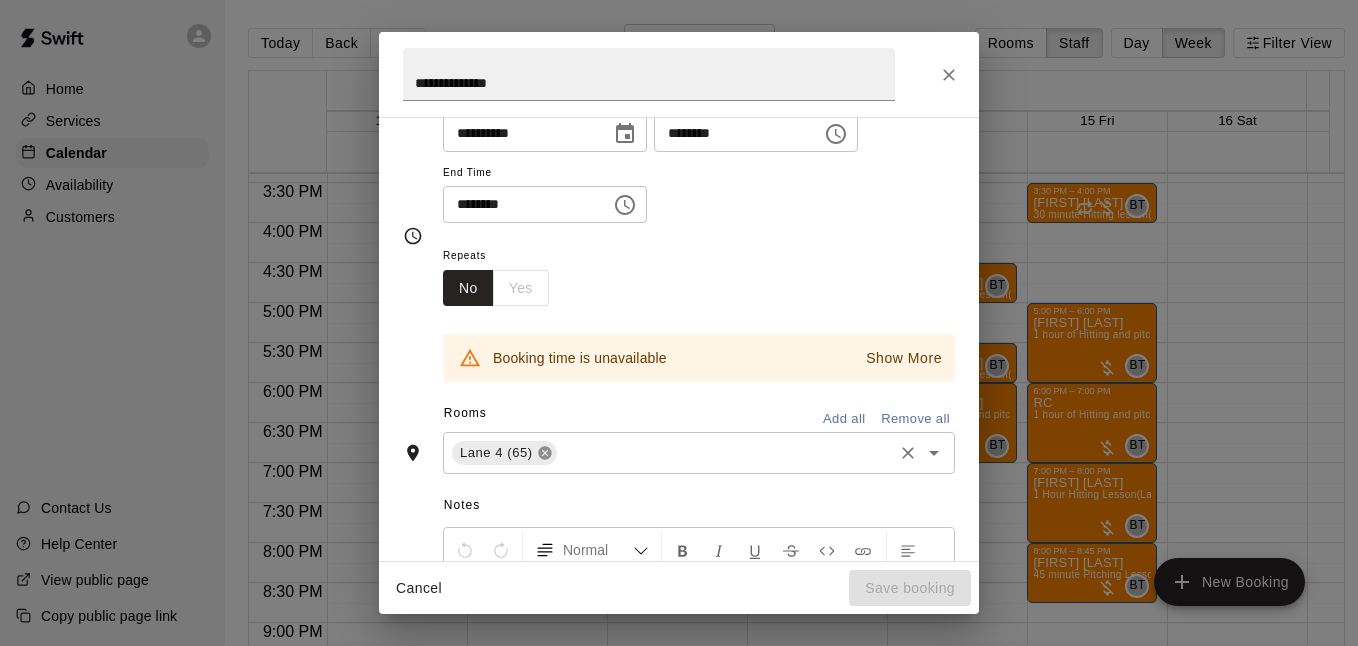 click 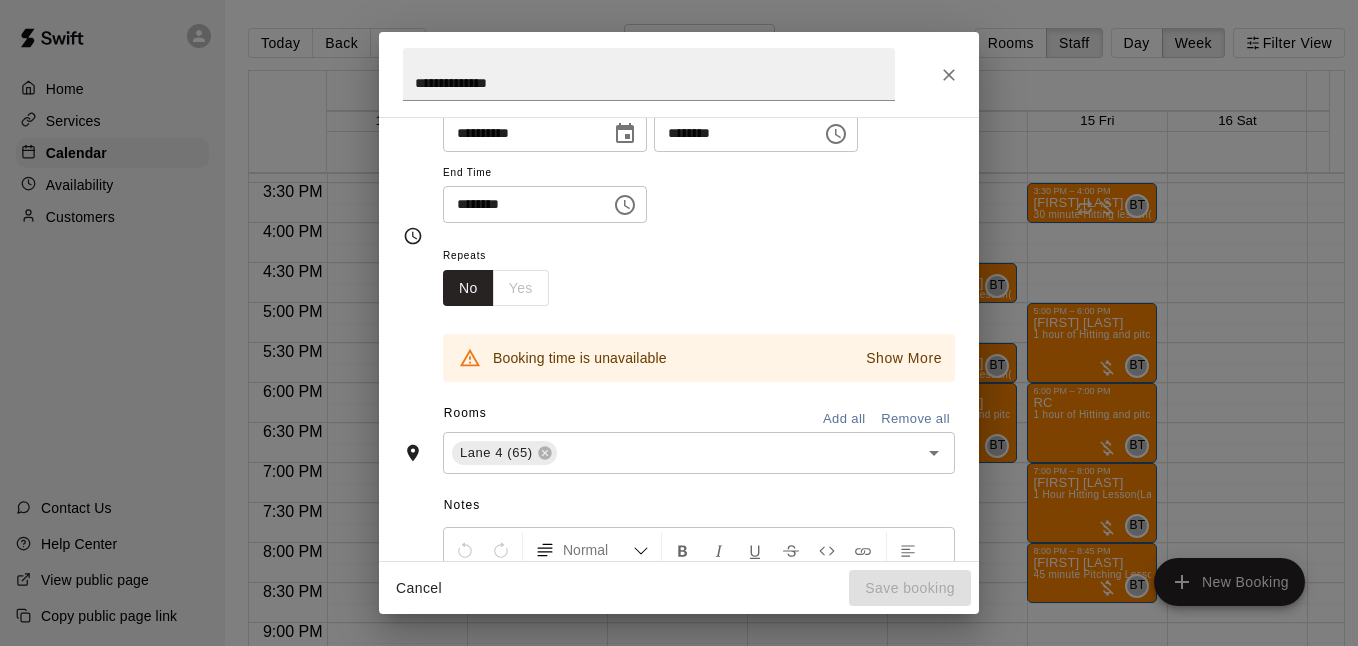 scroll, scrollTop: 161, scrollLeft: 0, axis: vertical 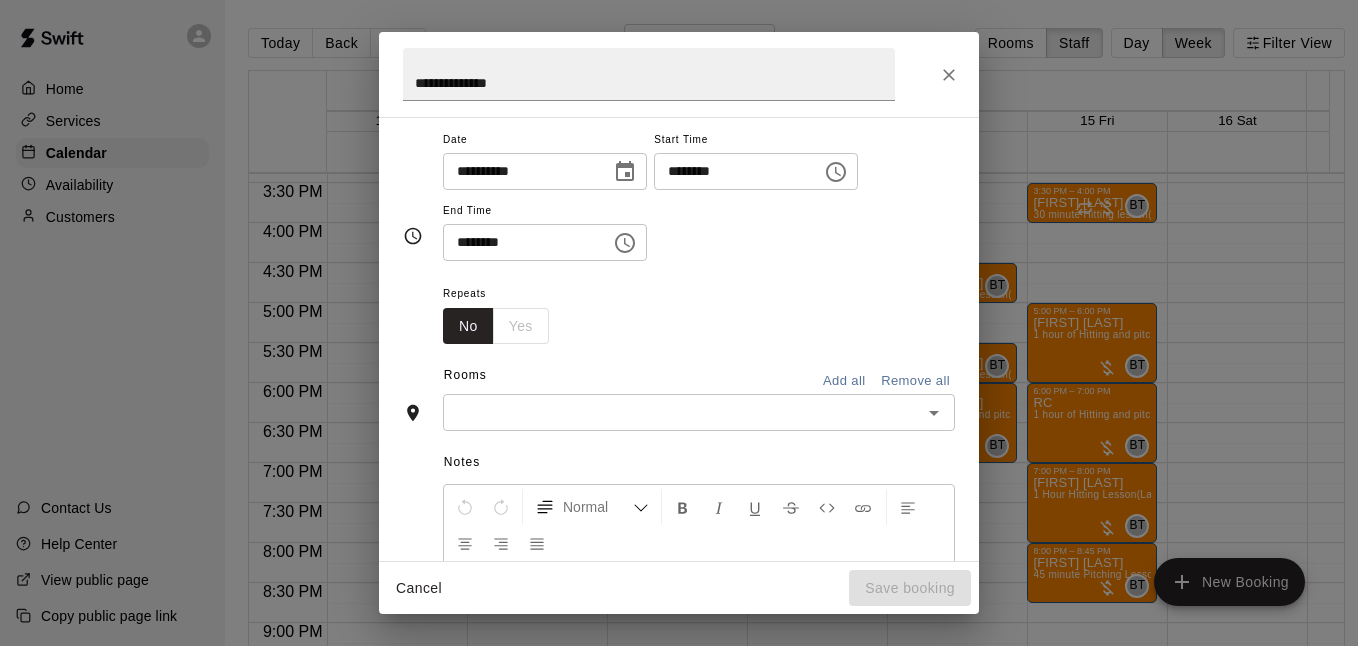 click at bounding box center [934, 413] 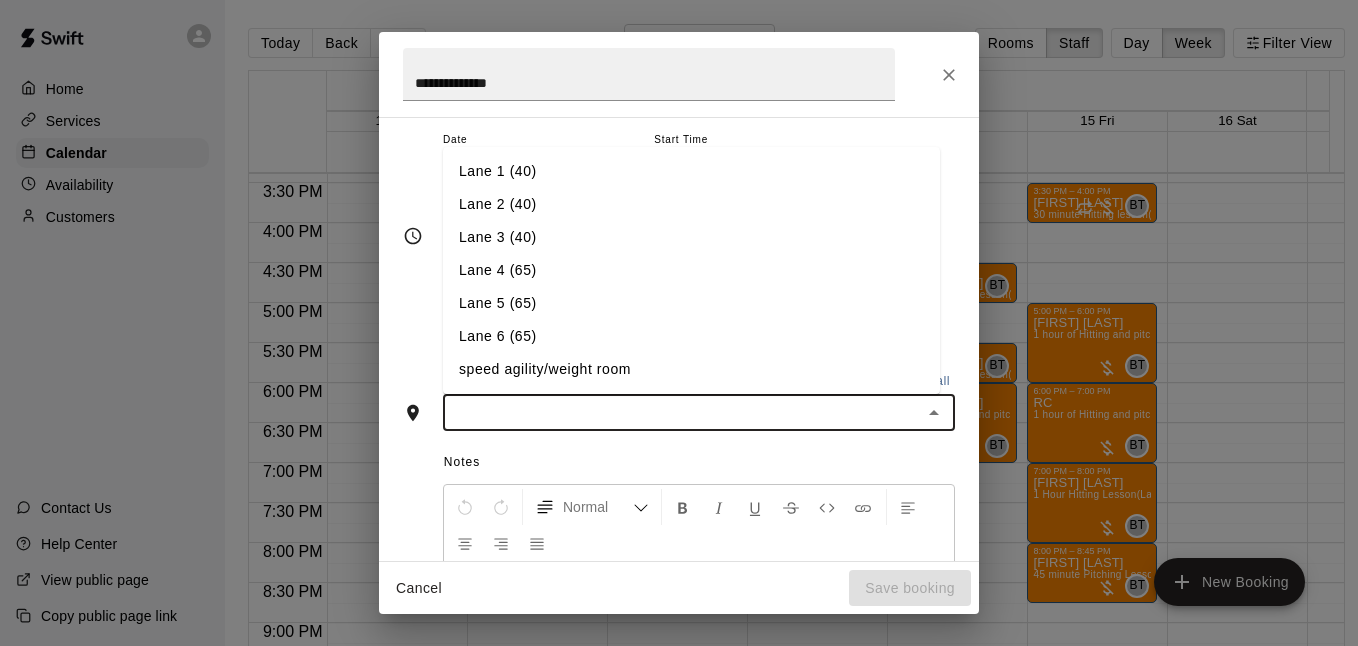 click on "Lane 5 (65)" at bounding box center [691, 303] 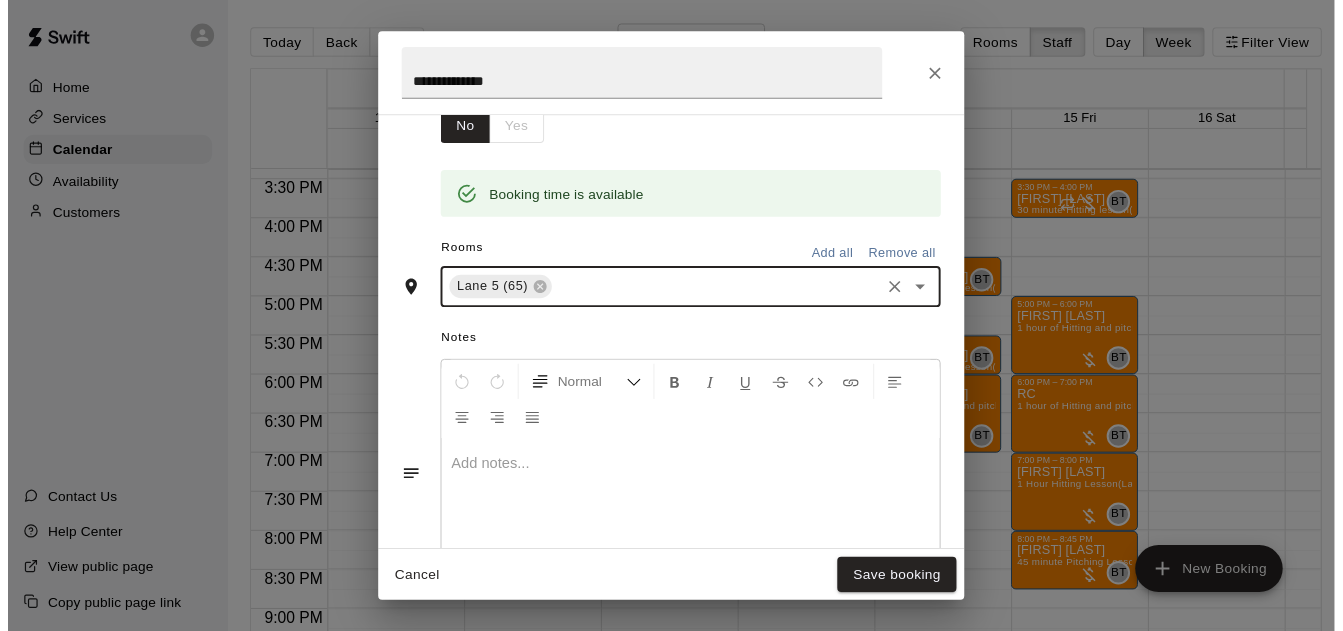 scroll, scrollTop: 361, scrollLeft: 0, axis: vertical 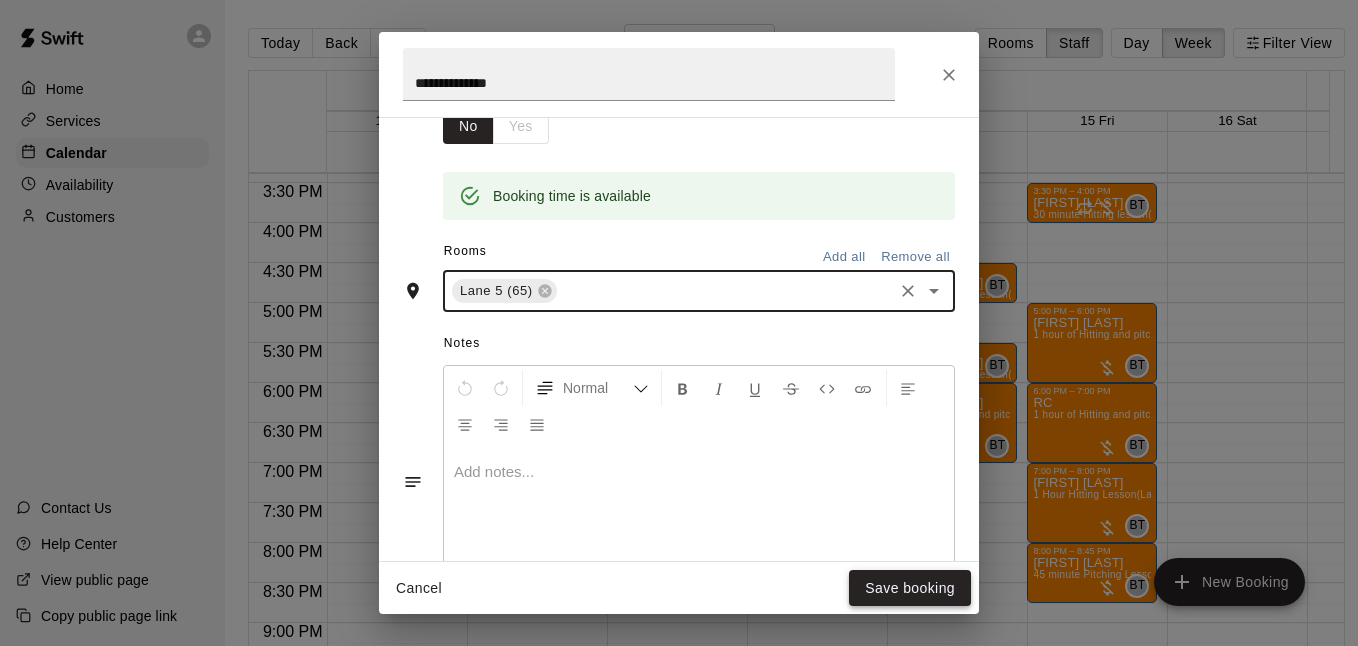 click on "Save booking" at bounding box center [910, 588] 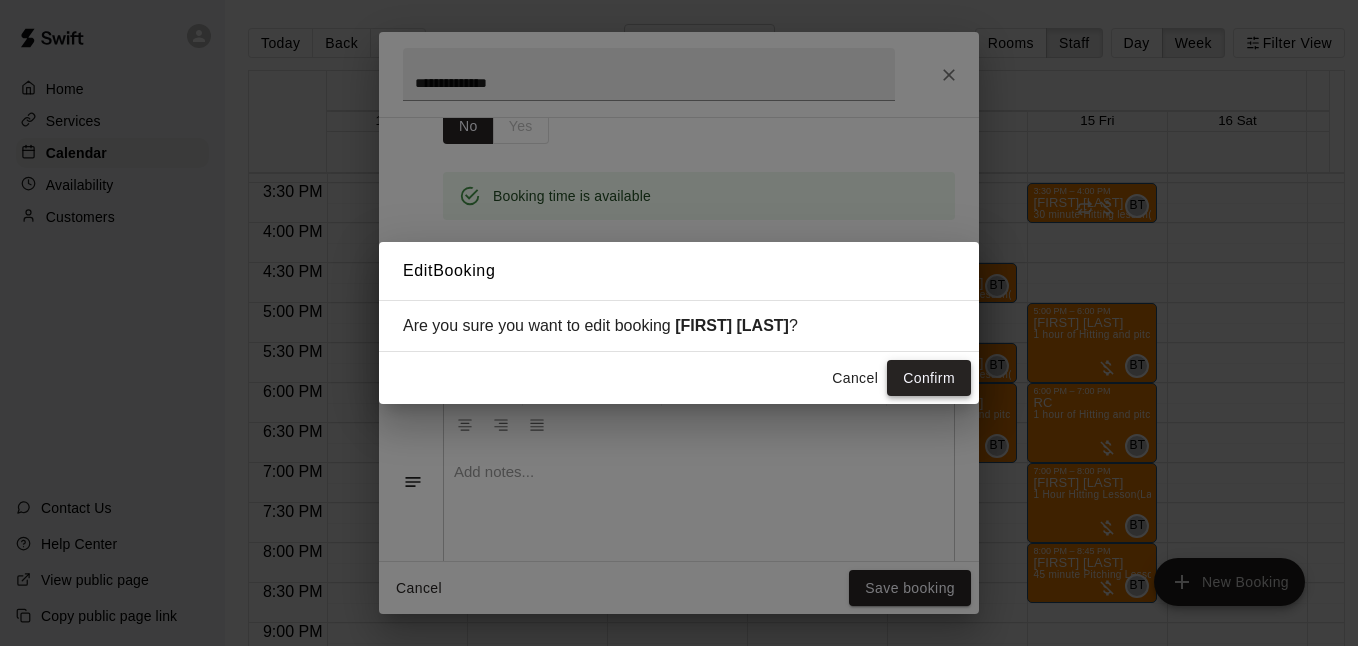 click on "Confirm" at bounding box center [929, 378] 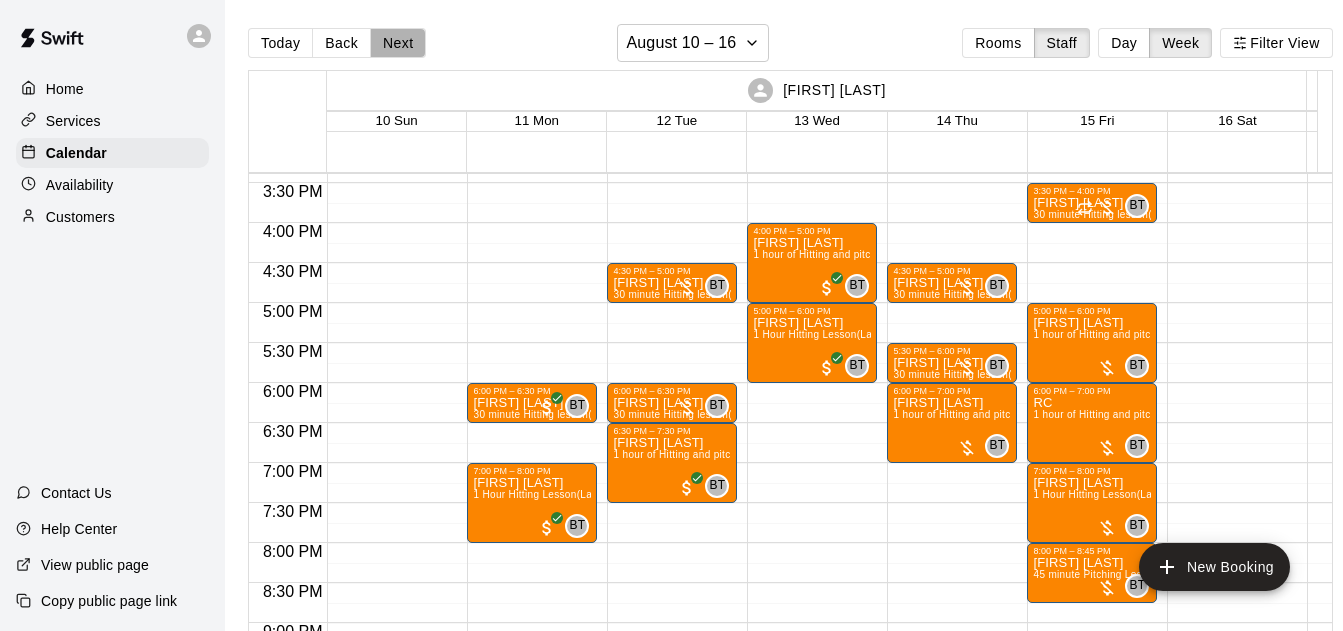 drag, startPoint x: 414, startPoint y: 43, endPoint x: 509, endPoint y: 163, distance: 153.05228 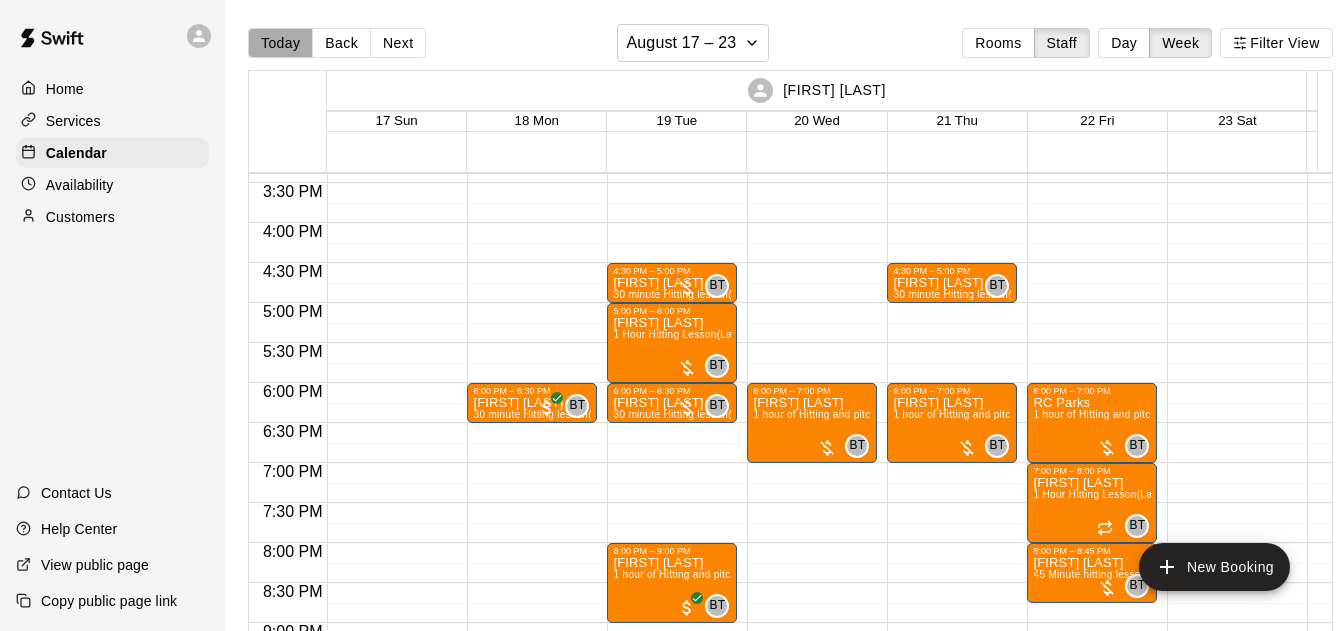 click on "Today" at bounding box center [280, 43] 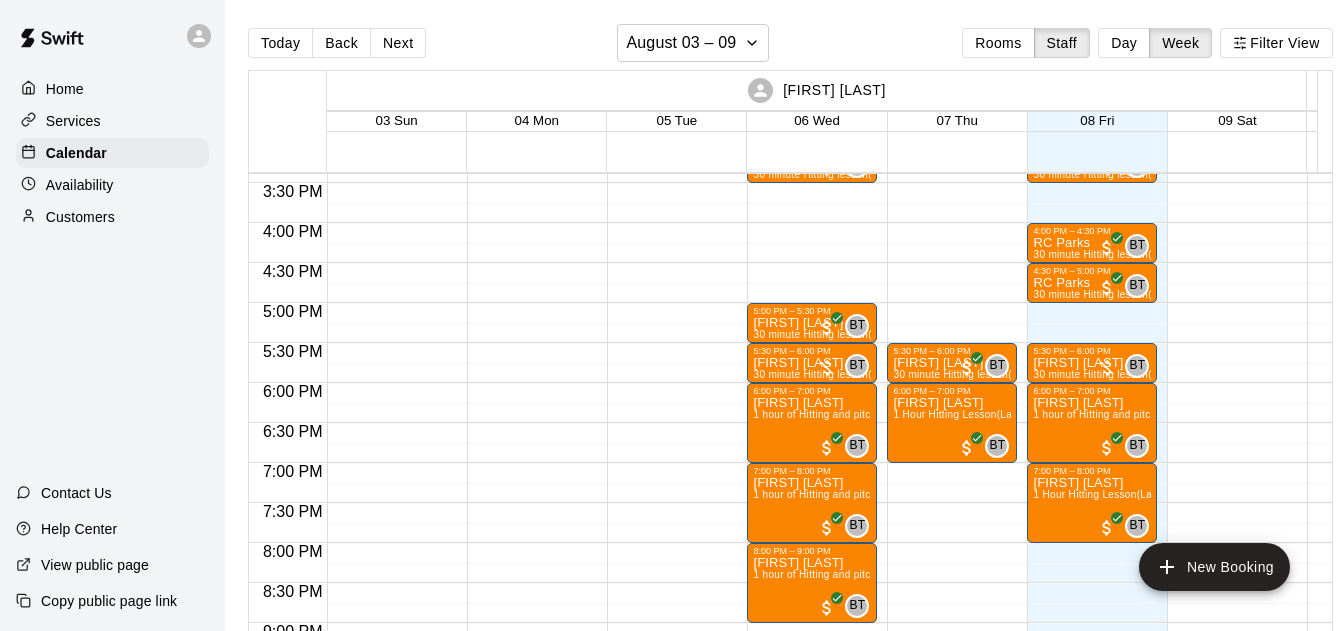 click on "Today Back Next August 03 – 09 Rooms Staff Day Week Filter View [FIRST] [LAST] 03 Sun 04 Mon 05 Tue 06 Wed 07 Thu 08 Fri 09 Sat [FIRST] [LAST] 03 Sun 04 Mon 05 Tue 06 Wed 07 Thu 08 Fri 09 Sat [FIRST] [LAST] 03 Sun 04 Mon 05 Tue 06 Wed 07 Thu 08 Fri 09 Sat [FIRST] [LAST] 03 Sun 04 Mon 05 Tue 06 Wed 07 Thu 08 Fri 09 Sat [FIRST] [LAST] 03 Sun 04 Mon 05 Tue 06 Wed 07 Thu 08 Fri 09 Sat [FIRST] [LAST] 03 Sun 04 Mon 05 Tue 06 Wed 07 Thu 08 Fri 09 Sat [FIRST] [LAST] 03 Sun 04 Mon 05 Tue 06 Wed 07 Thu 08 Fri 09 Sat [FIRST] [LAST] 03 Sun 04 Mon 05 Tue 06 Wed 07 Thu 08 Fri 09 Sat 12:00 AM 12:30 AM 1:00 AM 1:30 AM 2:00 AM 2:30 AM 3:00 AM 3:30 AM 4:00 AM 4:30 AM 5:00 AM 5:30 AM 6:00 AM 6:30 AM 7:00 AM 7:30 AM 8:00 AM 8:30 AM 9:00 AM 9:30 AM 10:00 AM 10:30 AM 11:00 AM 11:30 AM 12:00 PM 12:30 PM 1:00 PM 1:30 PM 2:00 PM 2:30 PM 3:00 PM 3:30 PM 4:00 PM 4:30 PM 5:00 PM 5:30 PM 6:00 PM 6:30 PM 7:00 PM 7:30 PM 8:00 PM 8:30 PM 9:00 PM 9:30 PM 10:00 PM 10:30 PM 11:00 PM 11:30 PM 3:00 PM – 3:30 PM [FIRST] [LAST]   (Lane 1 (40)) 0" at bounding box center [790, 331] 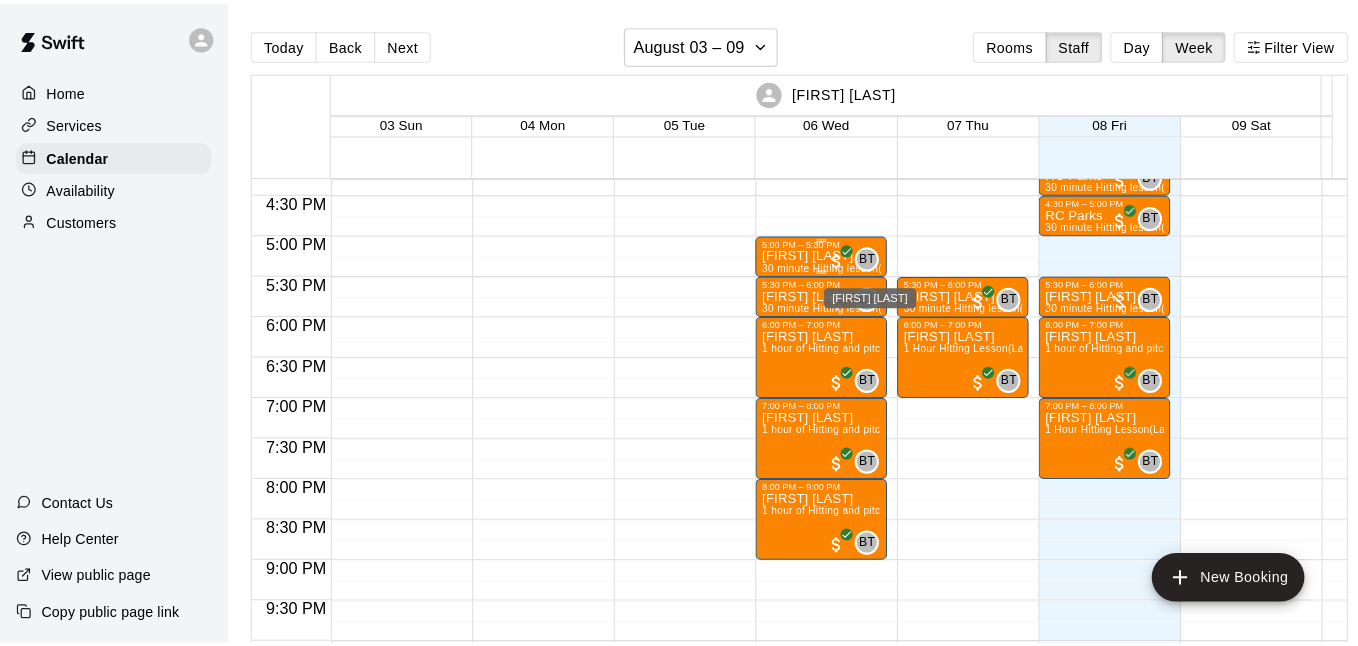 scroll, scrollTop: 1303, scrollLeft: 0, axis: vertical 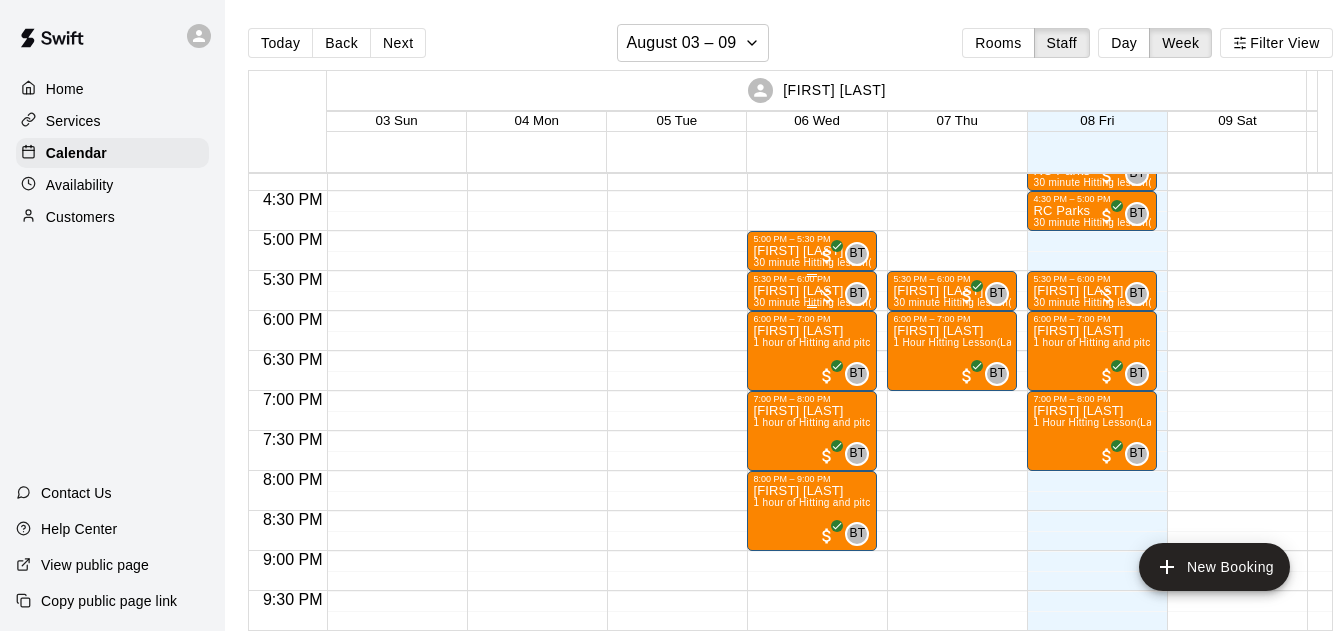 click at bounding box center [827, 296] 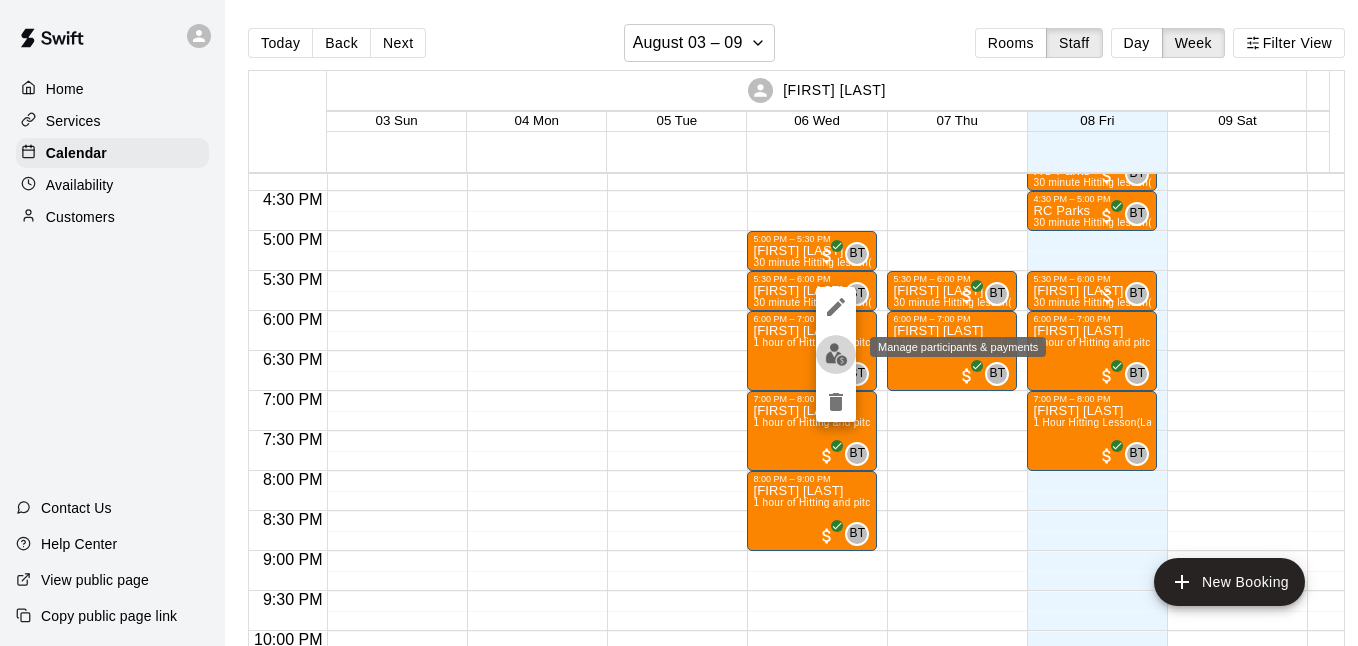 click at bounding box center [836, 354] 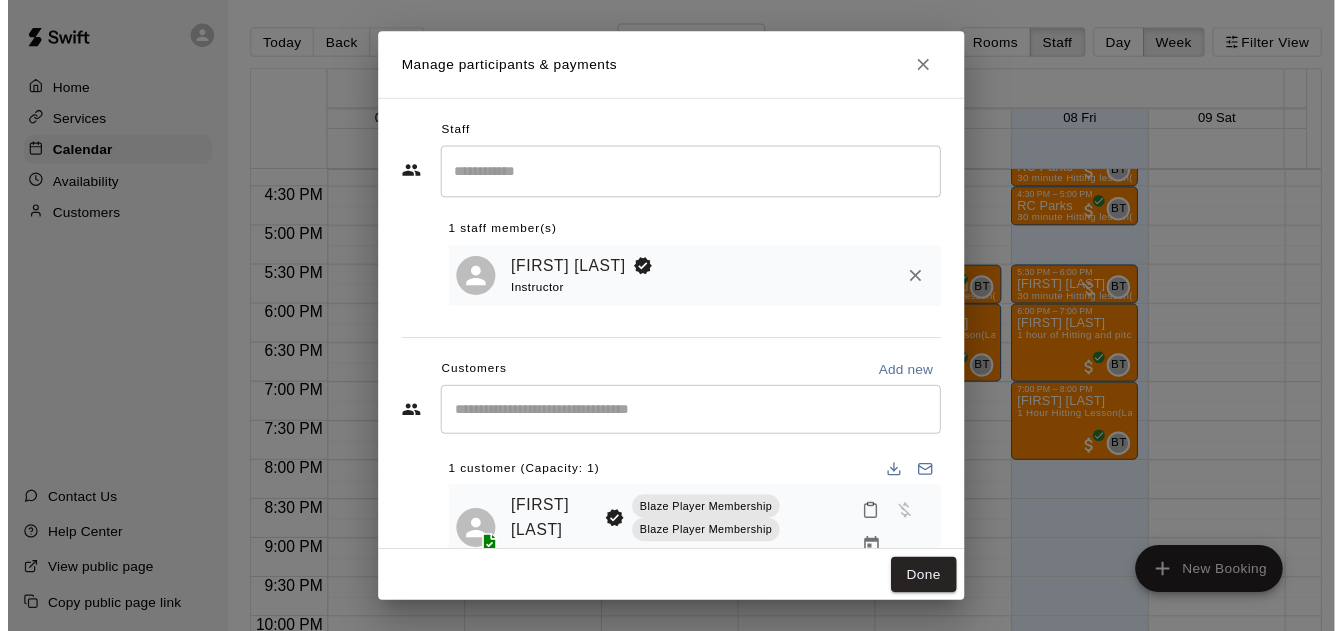 scroll, scrollTop: 61, scrollLeft: 0, axis: vertical 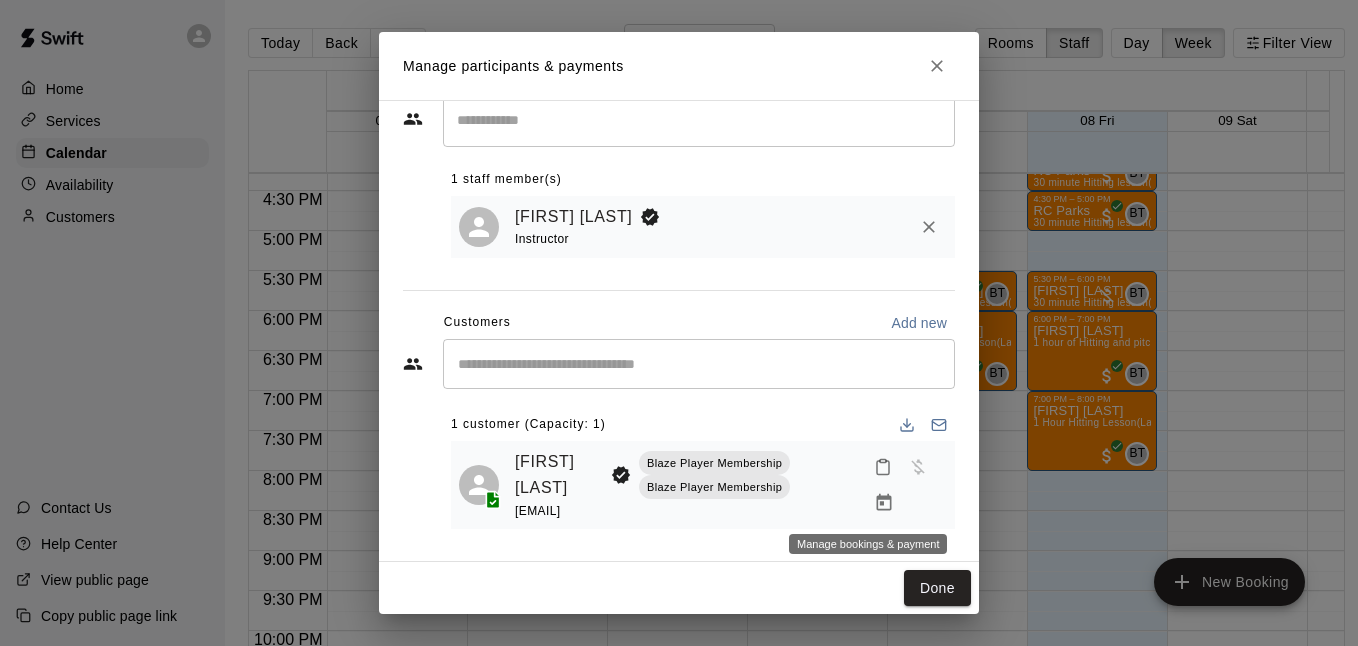 click 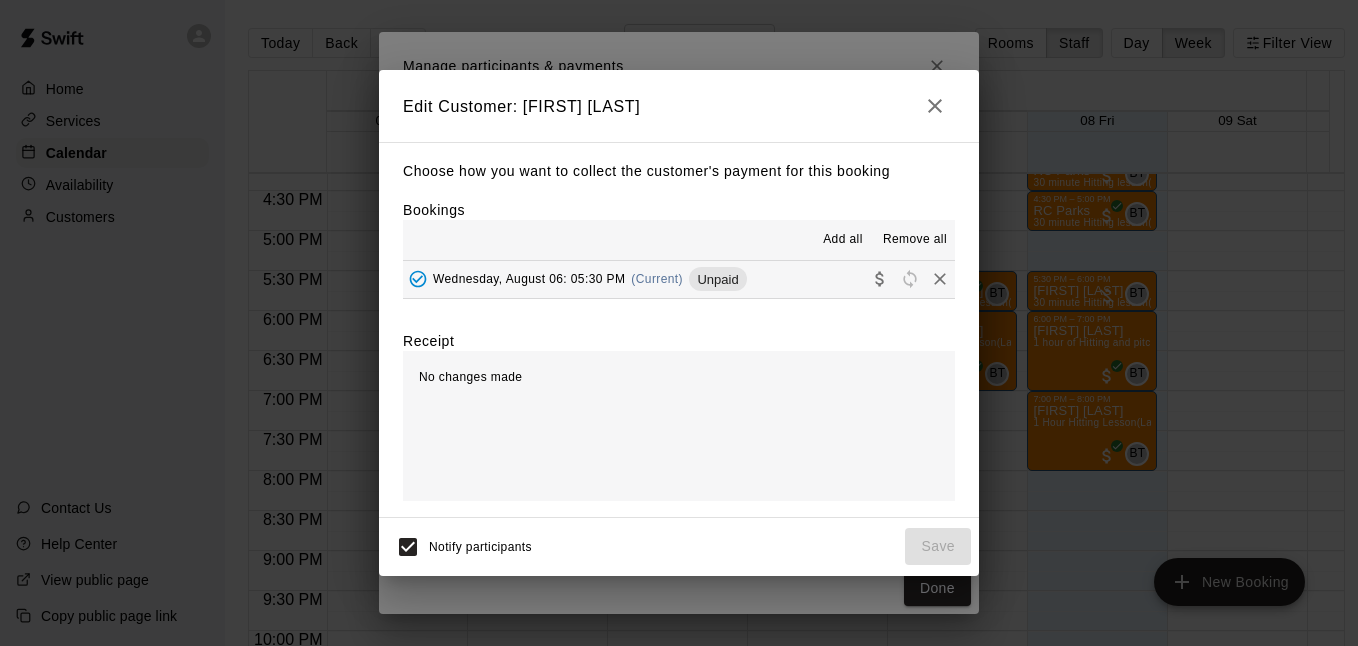 click on "Wednesday, August 06: 05:30 PM (Current) Unpaid" at bounding box center [679, 279] 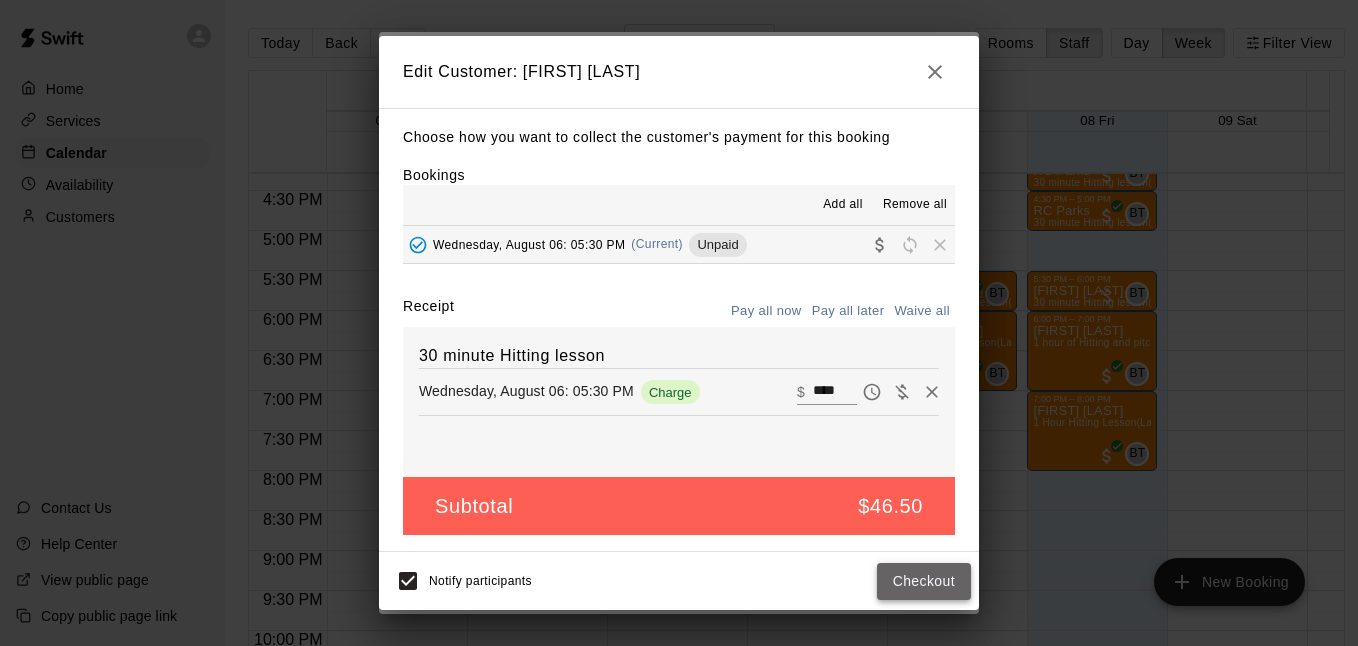 click on "Checkout" at bounding box center [924, 581] 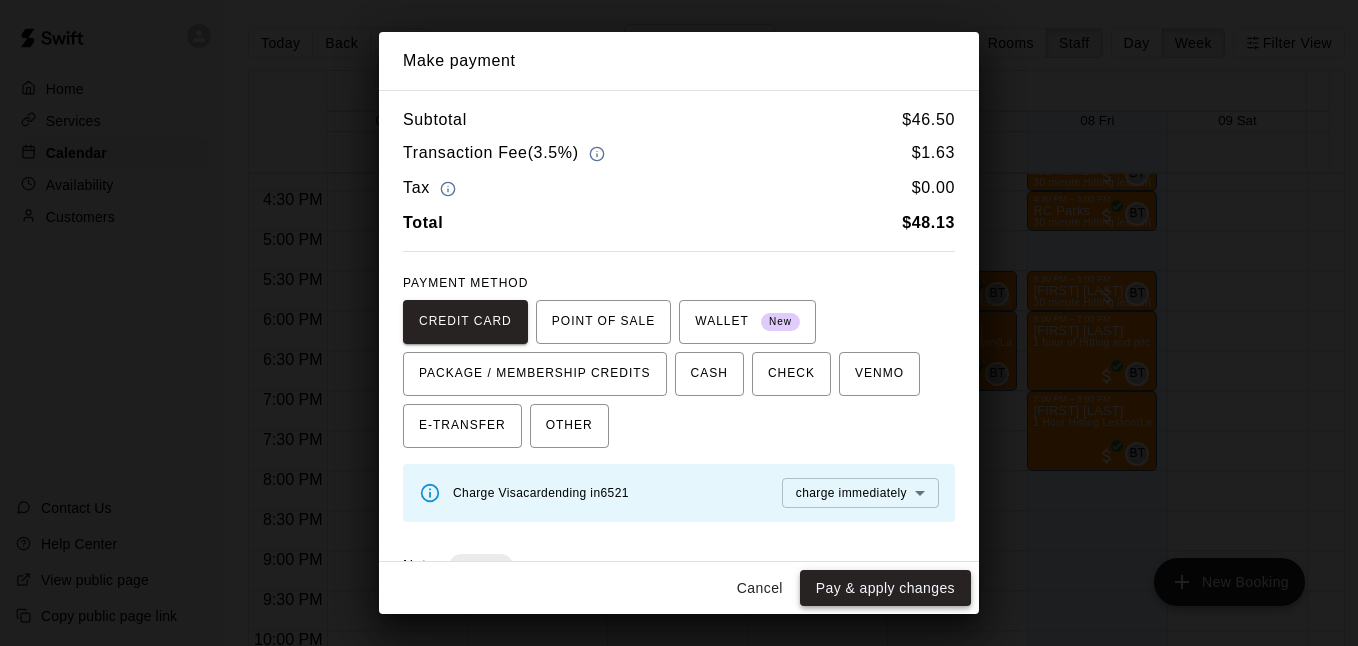 click on "Pay & apply changes" at bounding box center [885, 588] 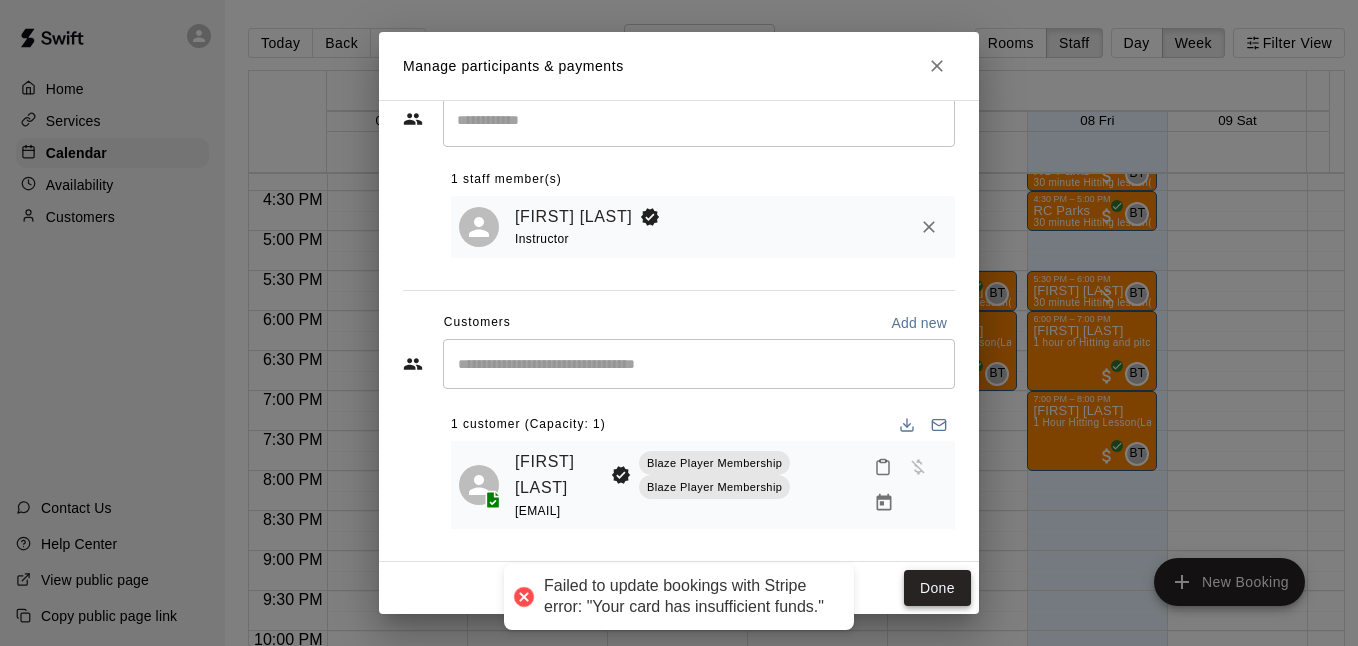 click on "Done" at bounding box center [937, 588] 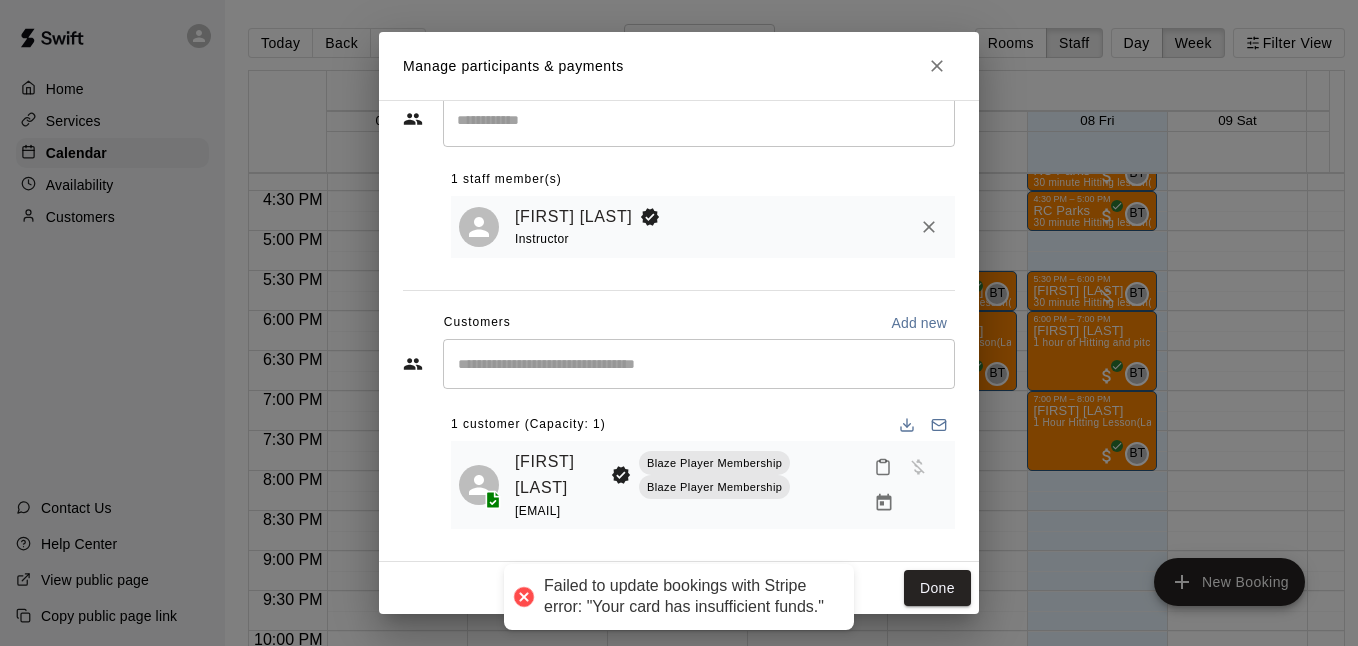 click 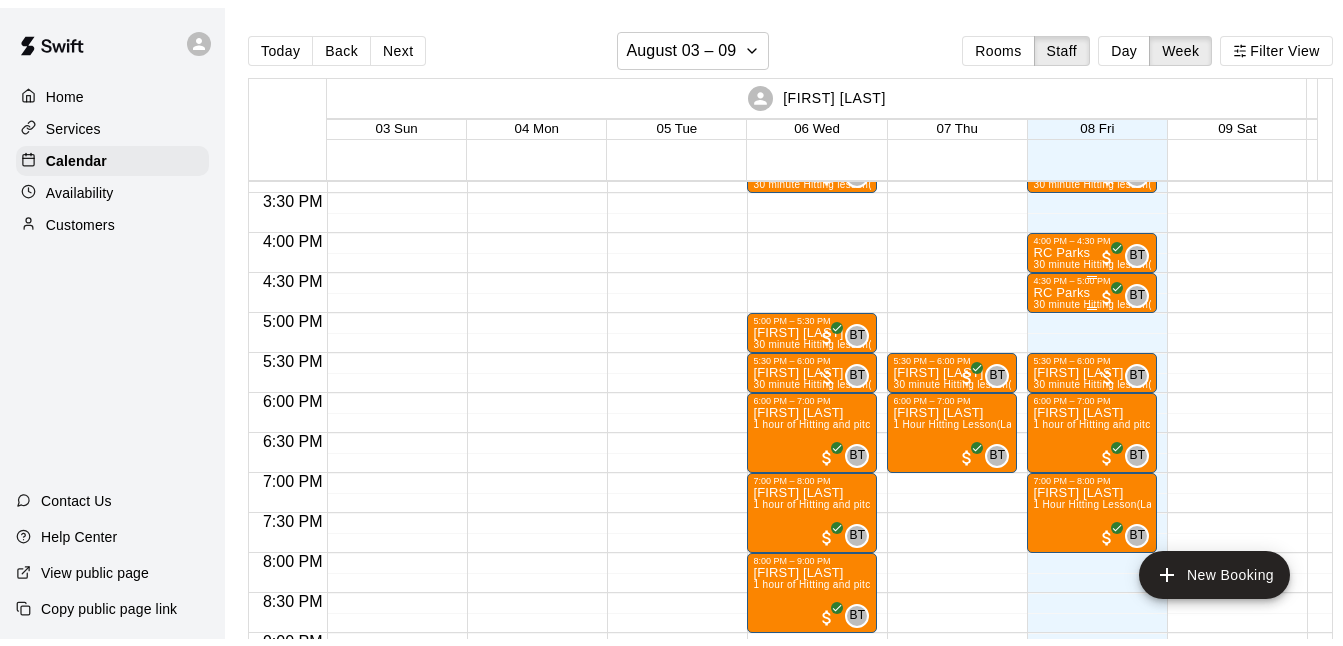 scroll, scrollTop: 1231, scrollLeft: 0, axis: vertical 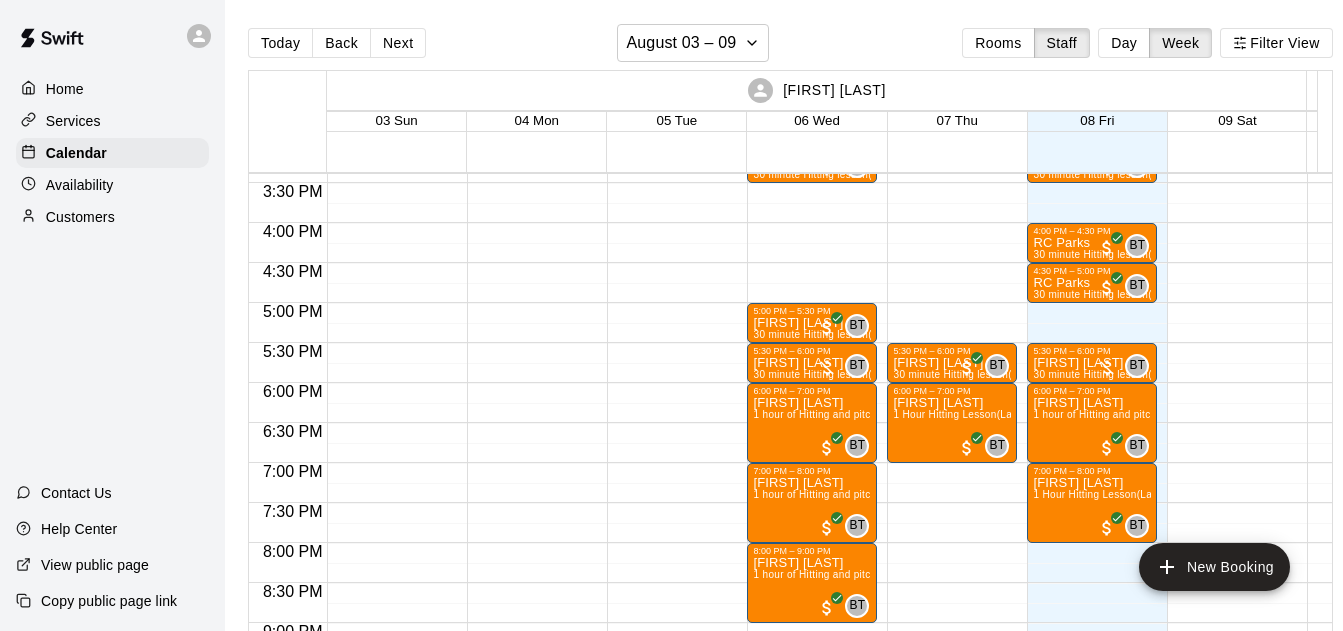 click on "Next" at bounding box center [398, 43] 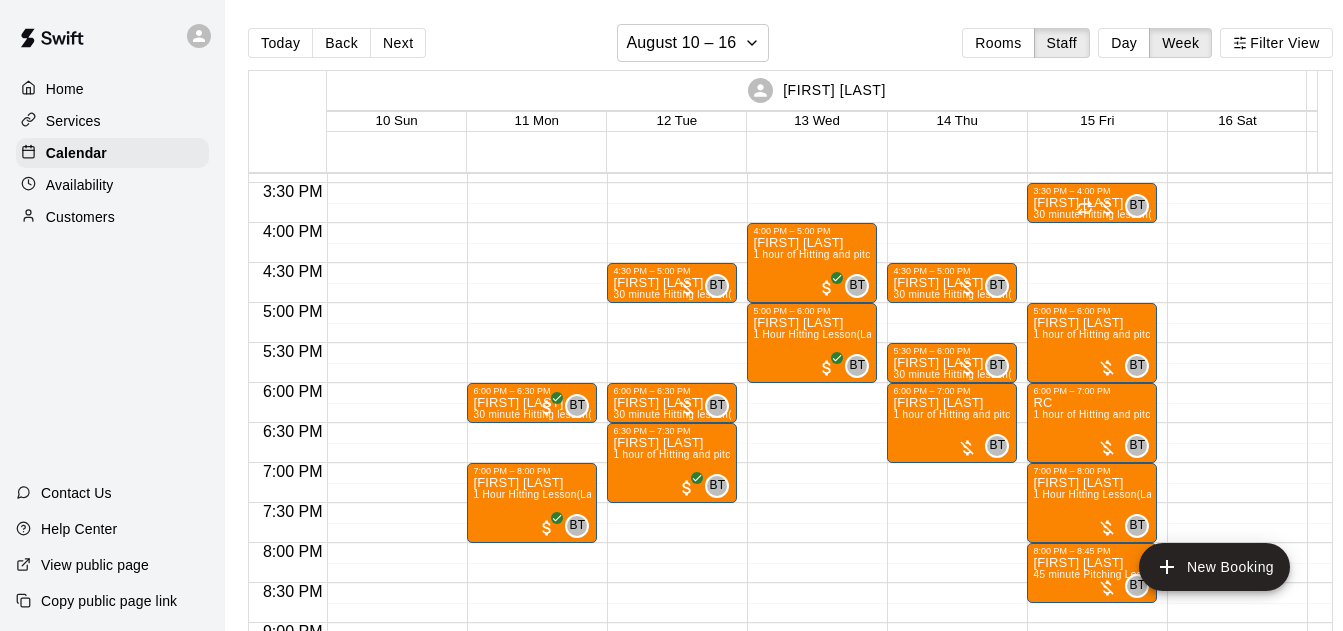 click on "Customers" at bounding box center (112, 217) 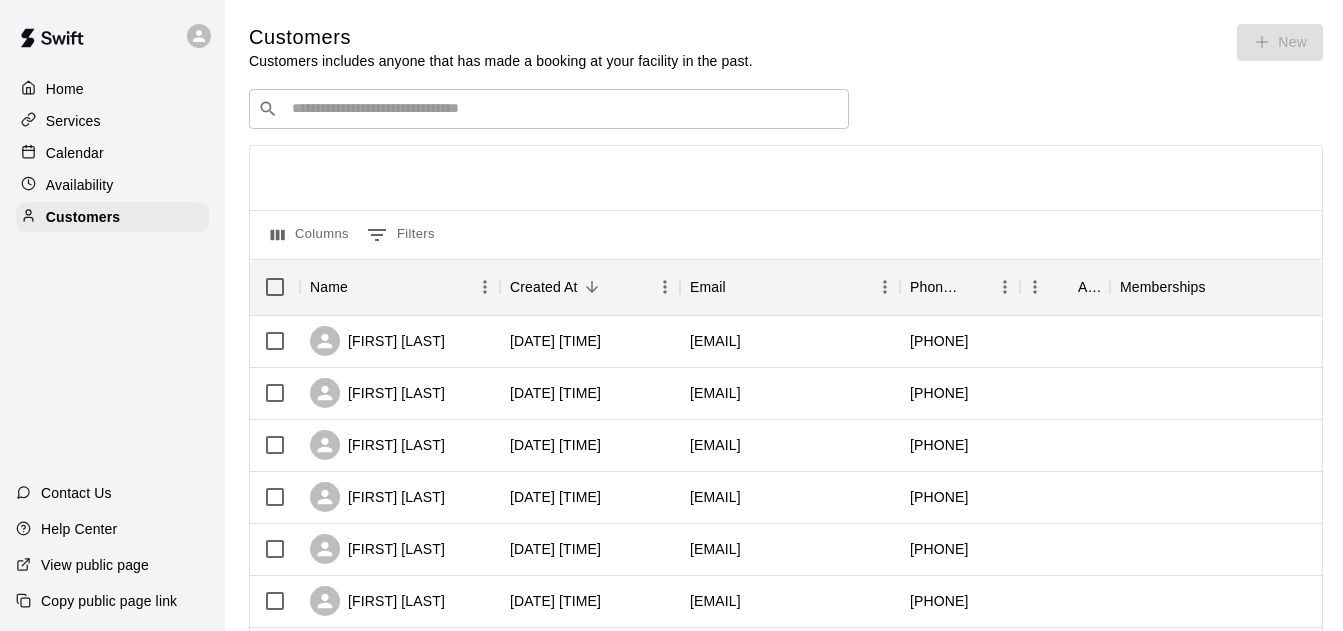 click at bounding box center (563, 109) 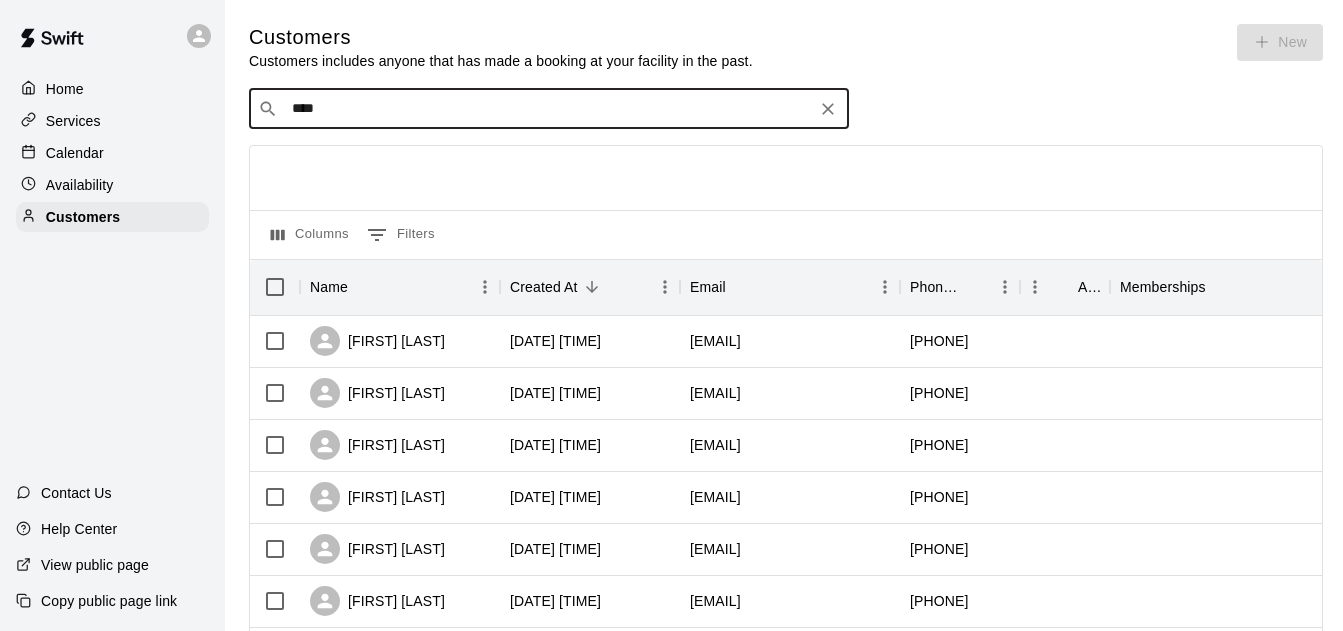 type on "*****" 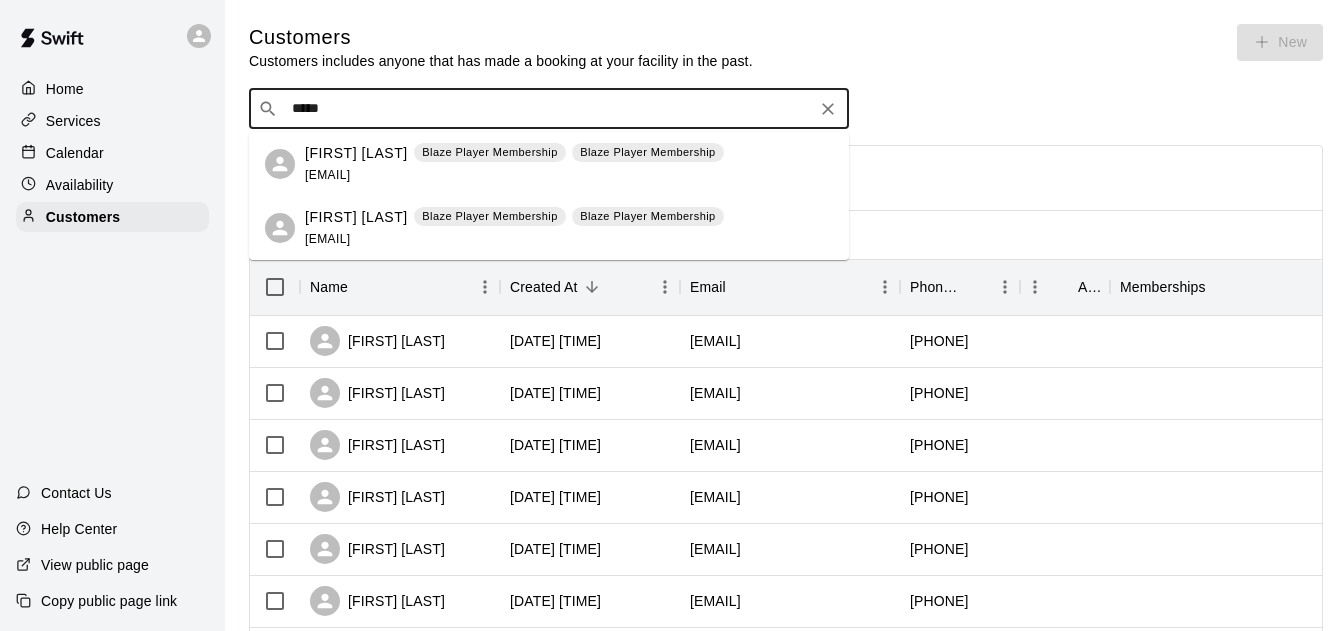 click on "[FIRST] [LAST] Player Membership  Blaze Player Membership  [EMAIL]" at bounding box center (514, 164) 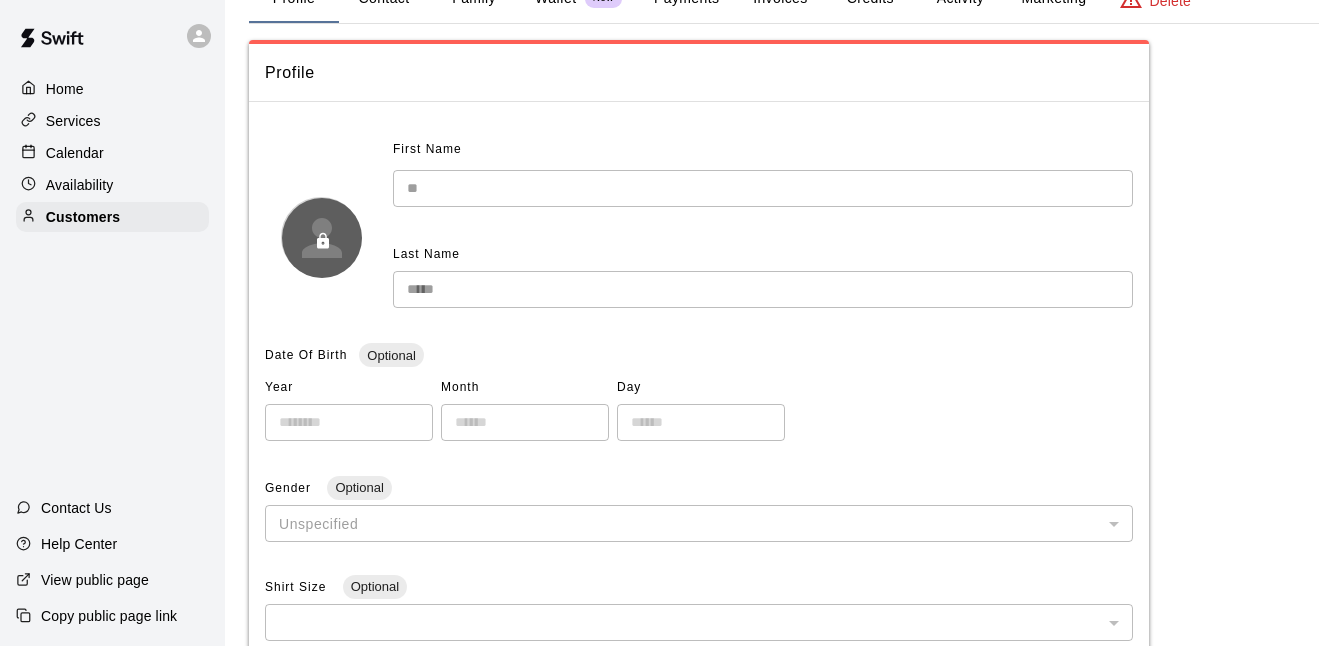 scroll, scrollTop: 0, scrollLeft: 0, axis: both 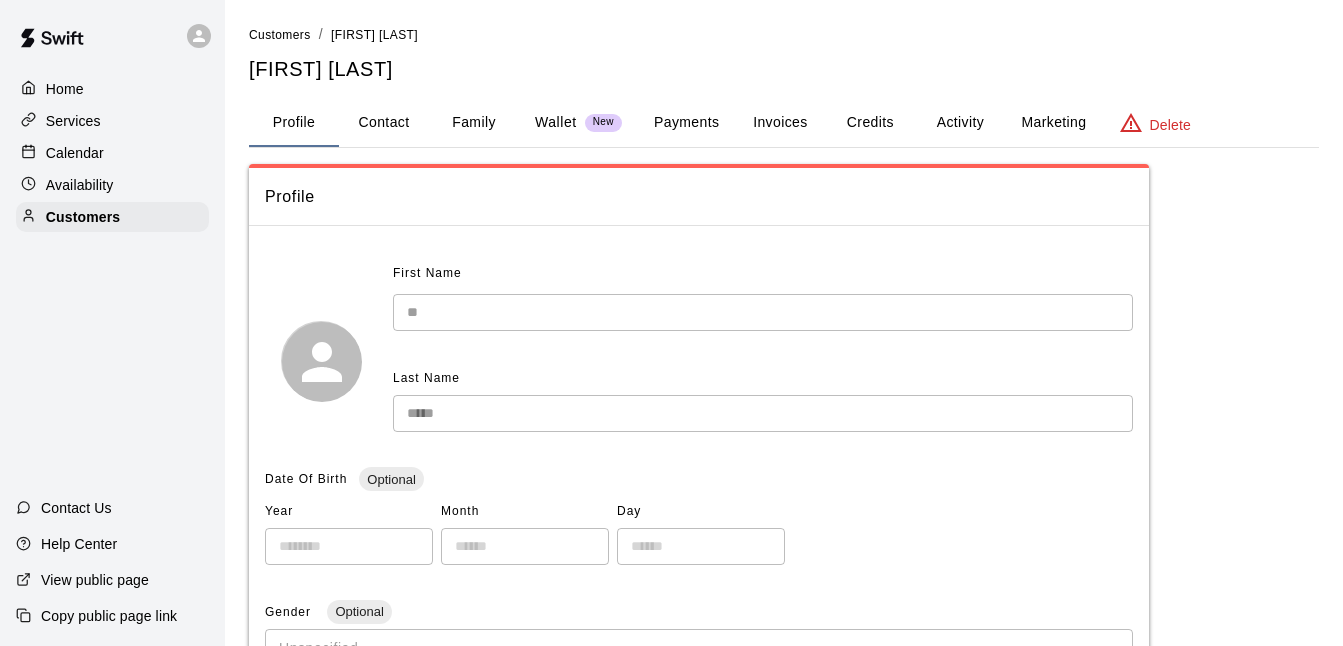 click on "Contact" at bounding box center [384, 123] 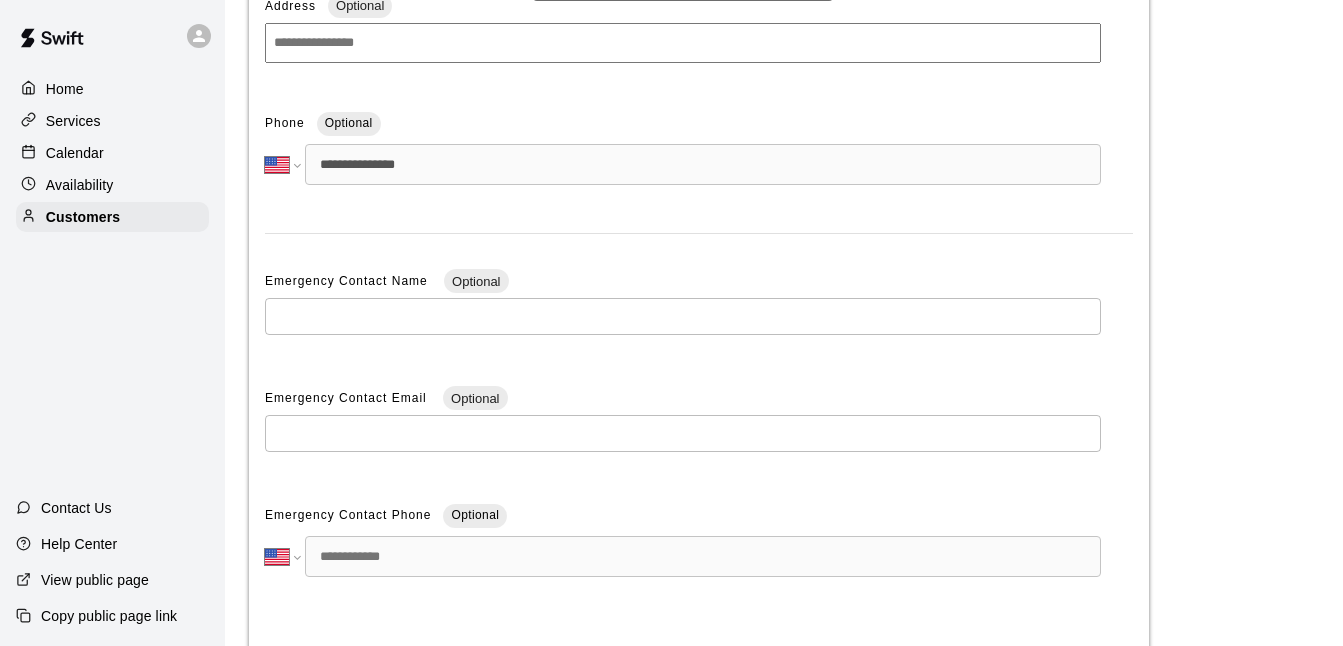 scroll, scrollTop: 388, scrollLeft: 0, axis: vertical 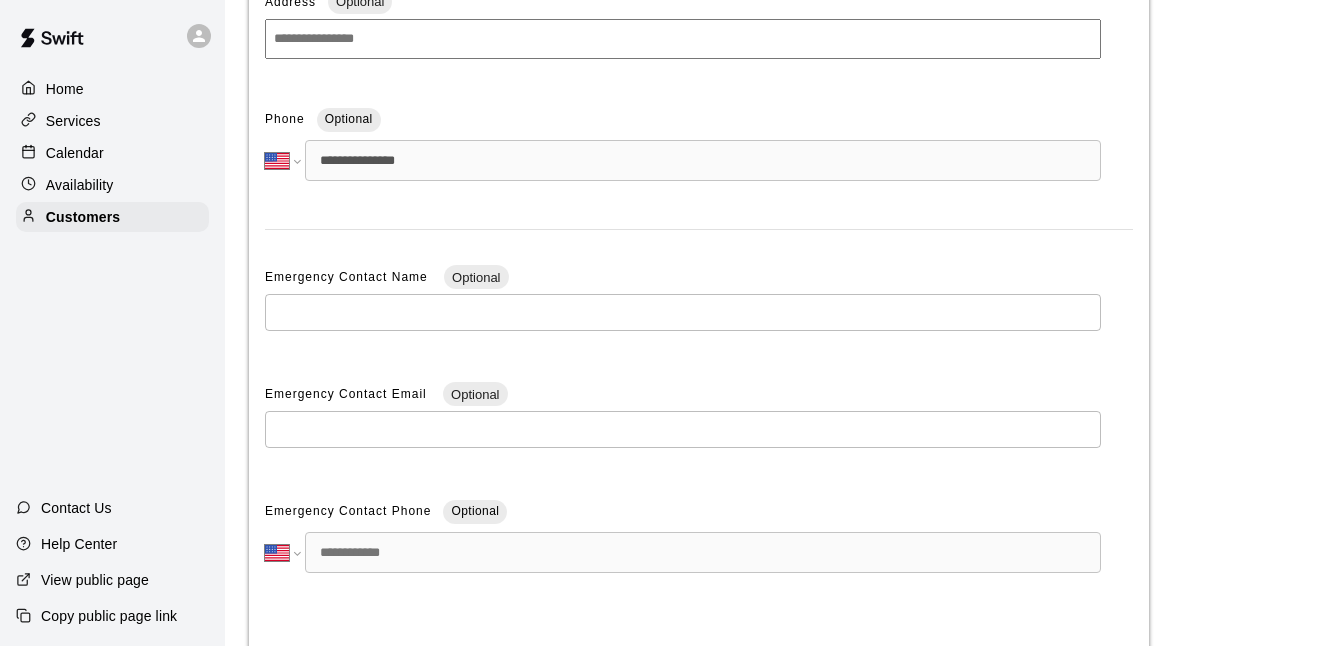 click on "Calendar" at bounding box center (75, 153) 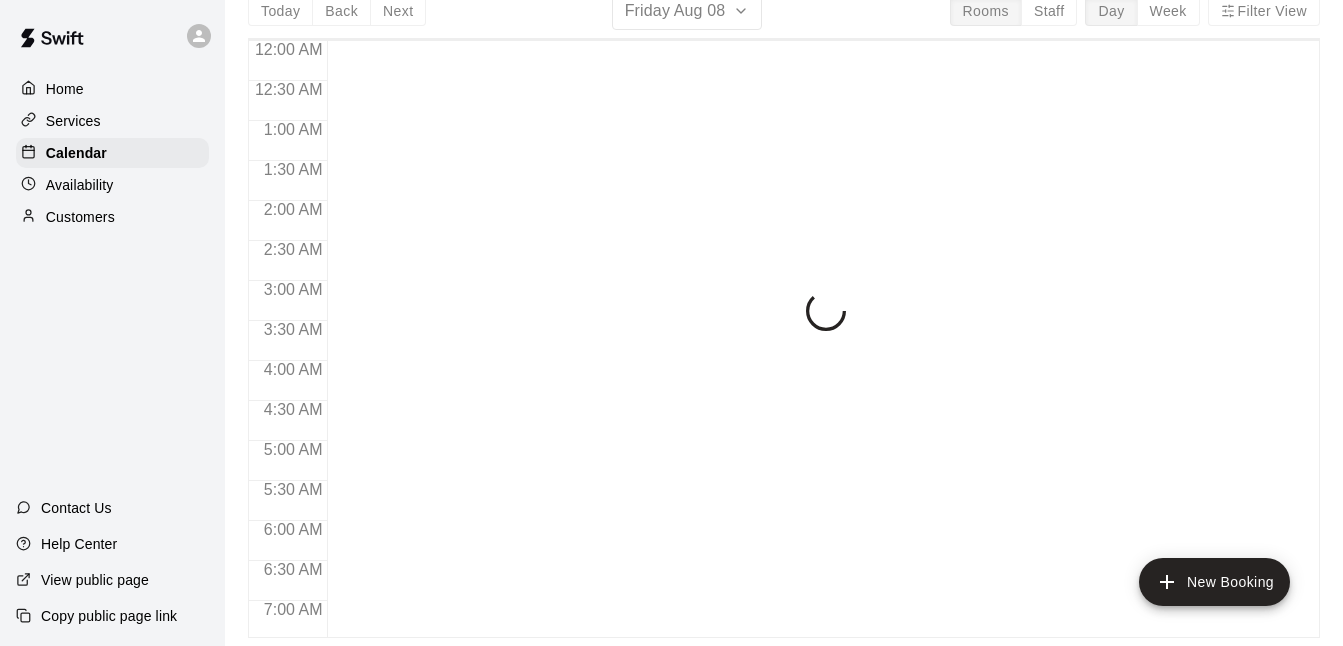 scroll, scrollTop: 0, scrollLeft: 0, axis: both 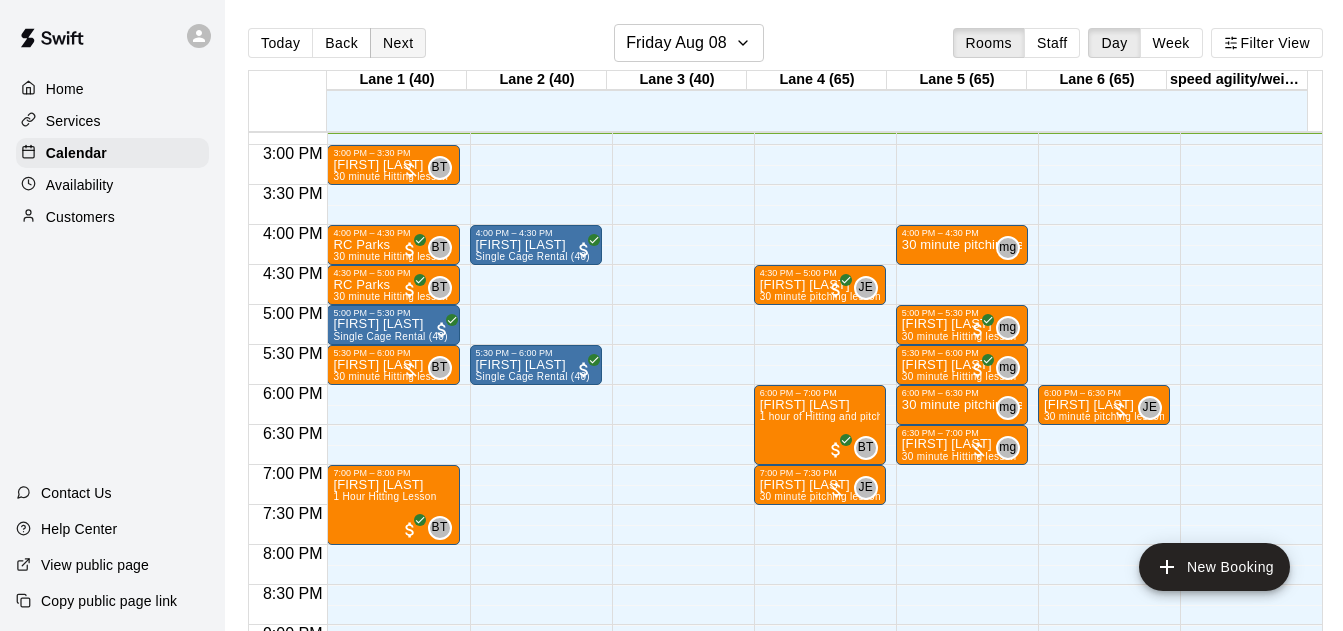 click on "Next" at bounding box center (398, 43) 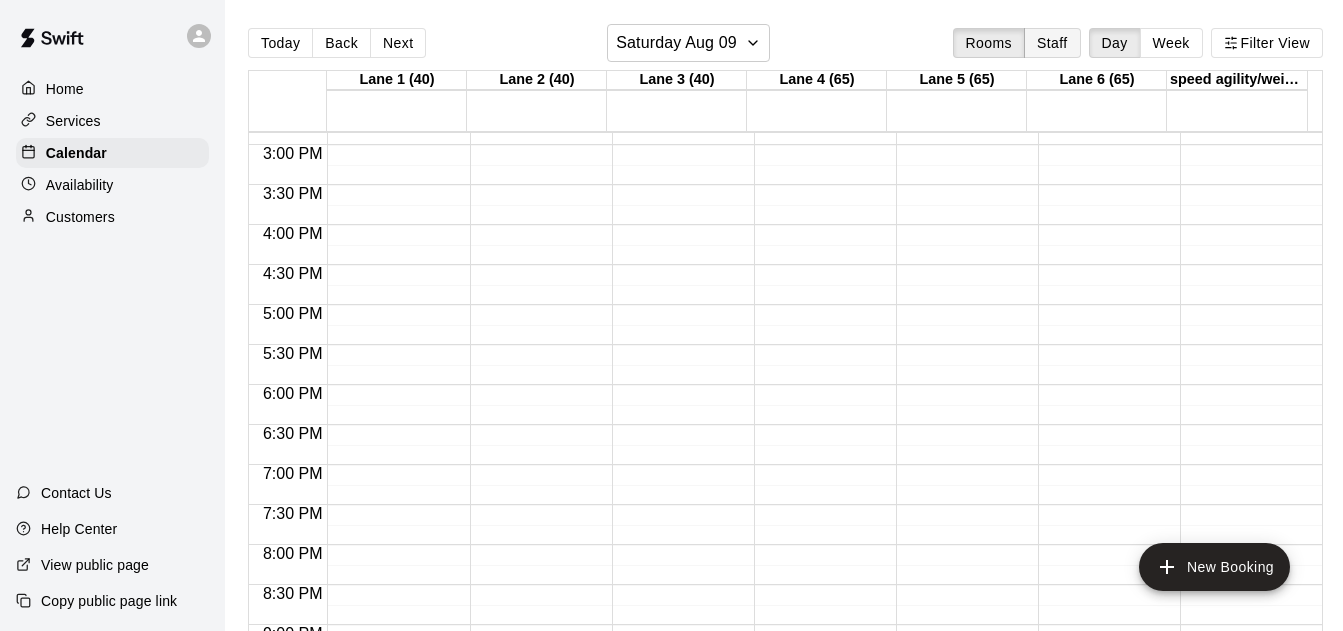 click on "Staff" at bounding box center (1052, 43) 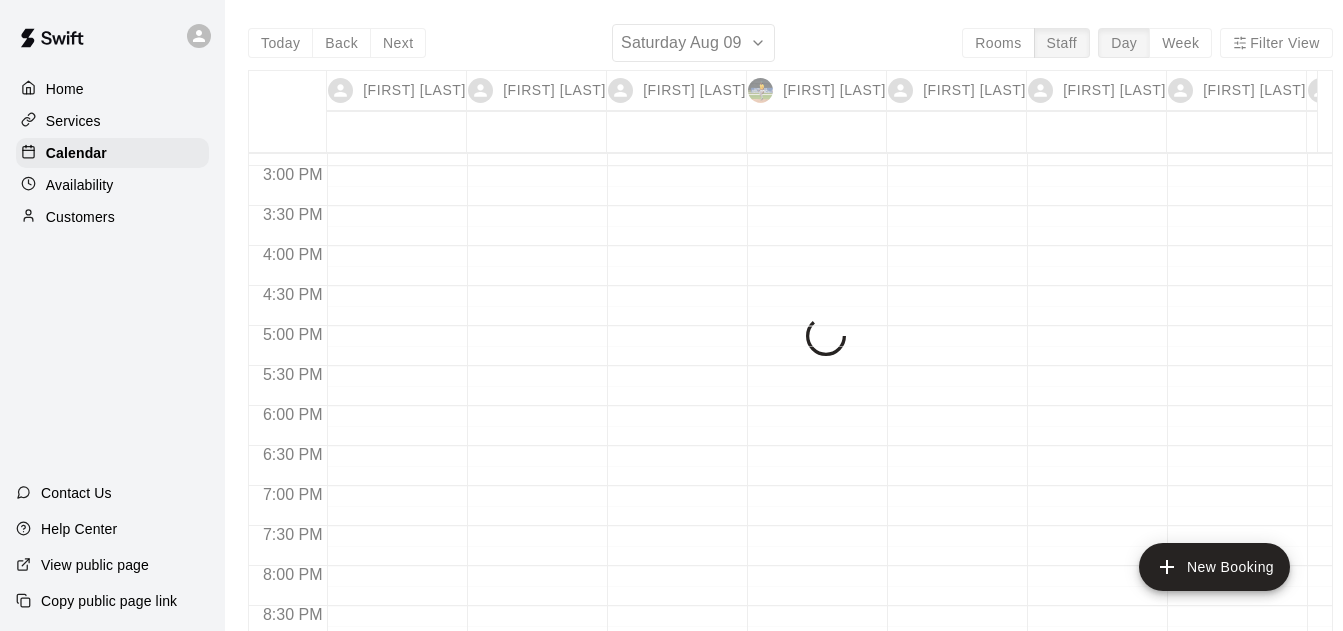 click on "Today Back Next Saturday Aug 09 Rooms Staff Day Week Filter View [FIRST] [LAST] 09 Sat [FIRST] [LAST] 09 Sat [FIRST] [LAST] 09 Sat [FIRST] [LAST] 09 Sat [FIRST] [LAST] 09 Sat [FIRST] [LAST] 09 Sat [FIRST] [LAST] 09 Sat 12:00 AM 12:30 AM 1:00 AM 1:30 AM 2:00 AM 2:30 AM 3:00 AM 3:30 AM 4:00 AM 4:30 AM 5:00 AM 5:30 AM 6:00 AM 6:30 AM 7:00 AM 7:30 AM 8:00 AM 8:30 AM 9:00 AM 9:30 AM 10:00 AM 10:30 AM 11:00 AM 11:30 AM 12:00 PM 12:30 PM 1:00 PM 1:30 PM 2:00 PM 2:30 PM 3:00 PM 3:30 PM 4:00 PM 4:30 PM 5:00 PM 5:30 PM 6:00 PM 6:30 PM 7:00 PM 7:30 PM 8:00 PM 8:30 PM 9:00 PM 9:30 PM 10:00 PM 10:30 PM 11:00 PM 11:30 PM" at bounding box center (790, 339) 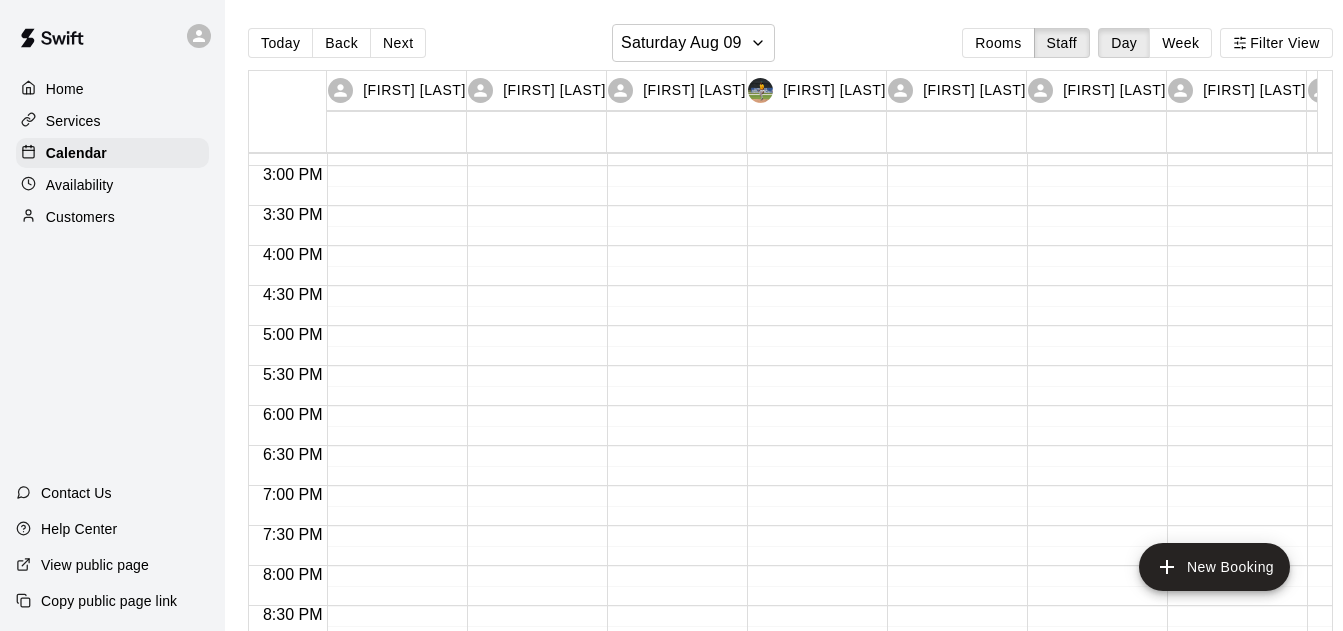 click on "Week" at bounding box center [1180, 43] 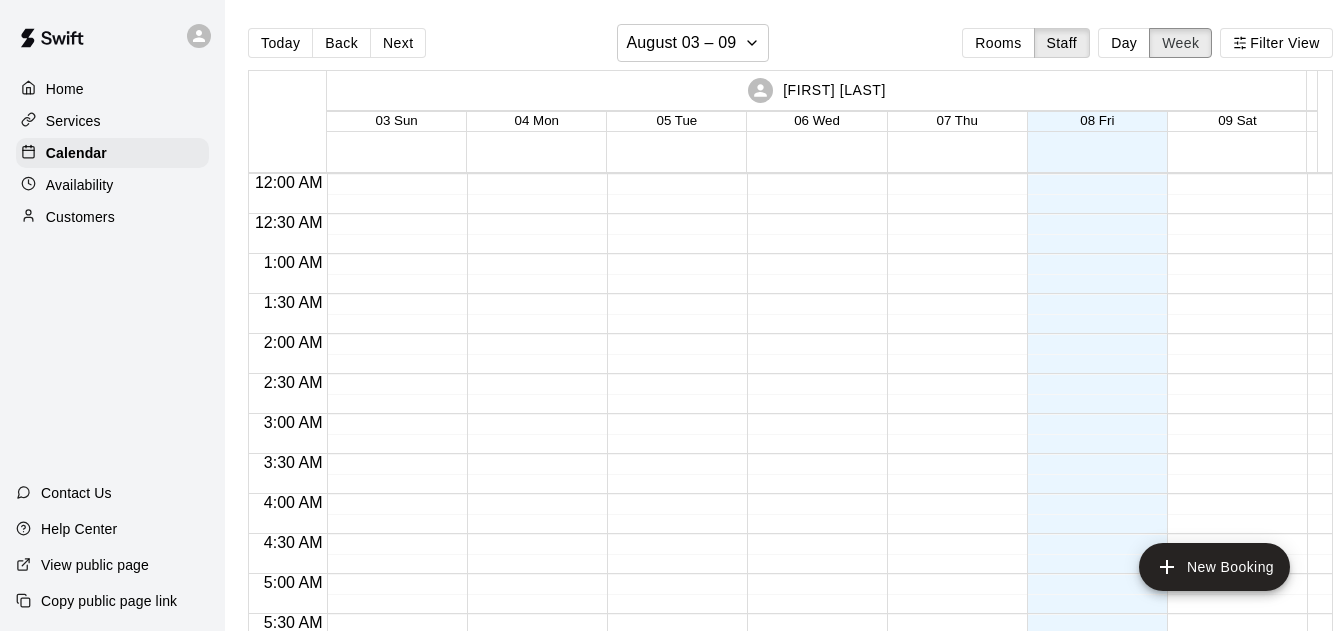 scroll, scrollTop: 47, scrollLeft: 0, axis: vertical 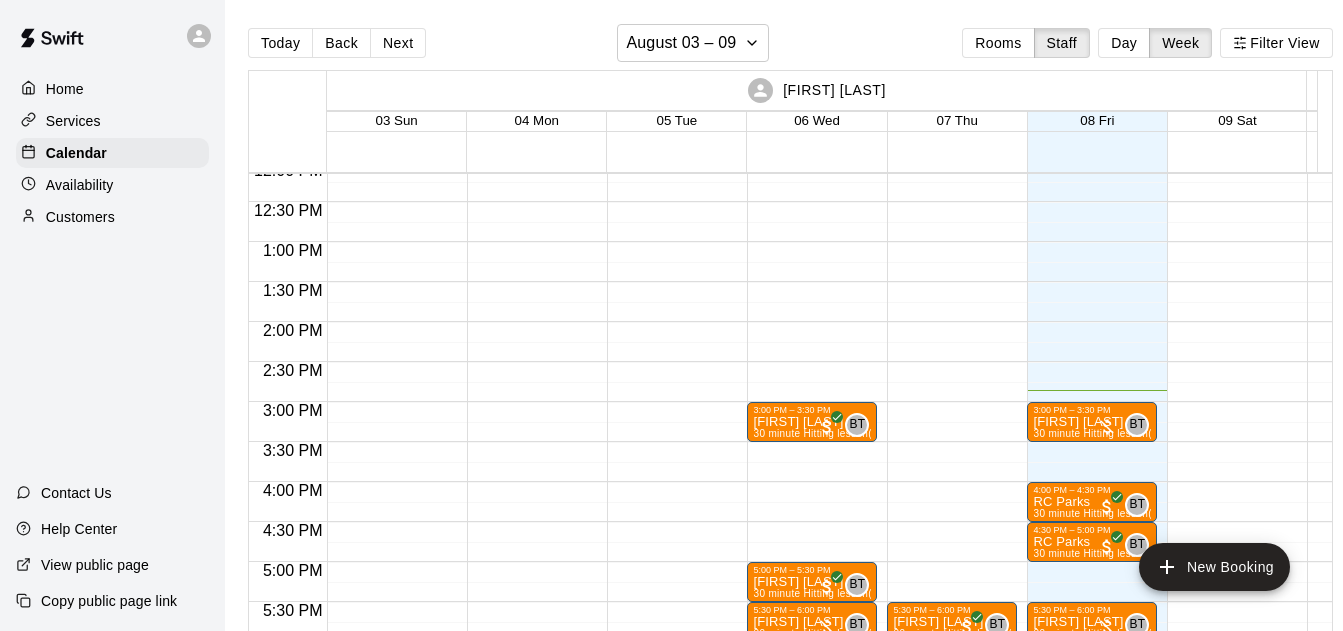 click on "Day" at bounding box center [1124, 43] 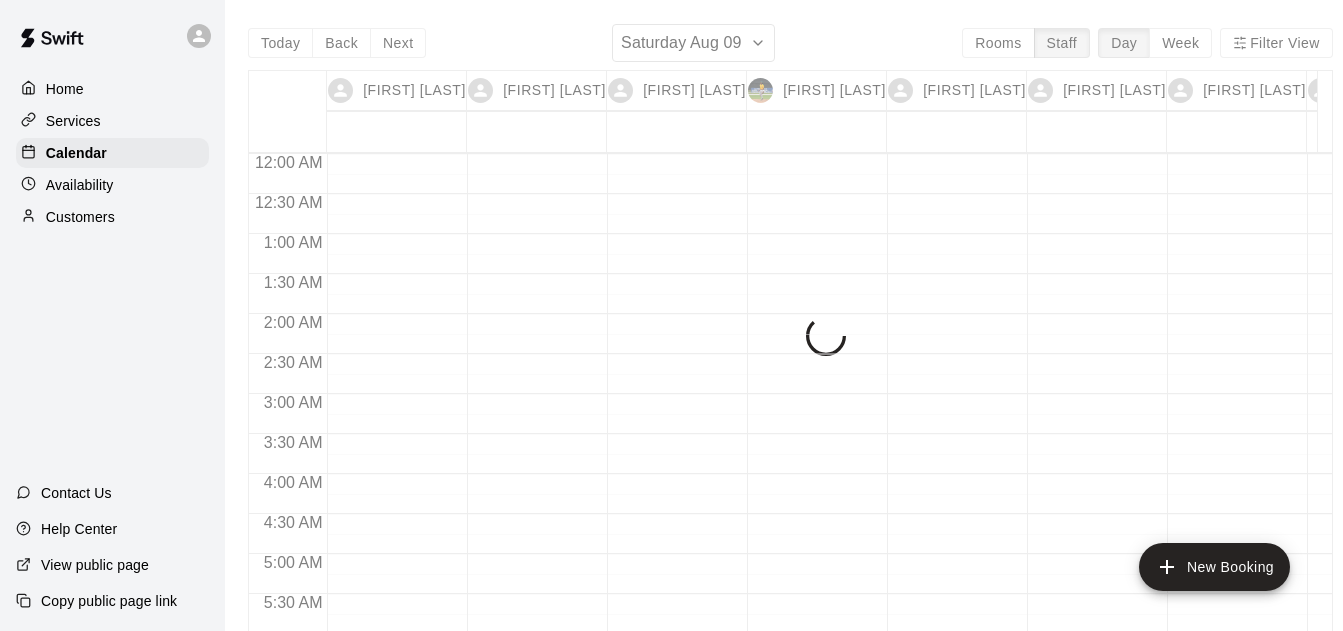 click on "Today Back Next Saturday Aug 09 Rooms Staff Day Week Filter View [FIRST] [LAST] 09 Sat [FIRST] [LAST] 09 Sat [FIRST] [LAST] 09 Sat [FIRST] [LAST] 09 Sat [FIRST] [LAST] 09 Sat [FIRST] [LAST] 09 Sat [FIRST] [LAST] 09 Sat 12:00 AM 12:30 AM 1:00 AM 1:30 AM 2:00 AM 2:30 AM 3:00 AM 3:30 AM 4:00 AM 4:30 AM 5:00 AM 5:30 AM 6:00 AM 6:30 AM 7:00 AM 7:30 AM 8:00 AM 8:30 AM 9:00 AM 9:30 AM 10:00 AM 10:30 AM 11:00 AM 11:30 AM 12:00 PM 12:30 PM 1:00 PM 1:30 PM 2:00 PM 2:30 PM 3:00 PM 3:30 PM 4:00 PM 4:30 PM 5:00 PM 5:30 PM 6:00 PM 6:30 PM 7:00 PM 7:30 PM 8:00 PM 8:30 PM 9:00 PM 9:30 PM 10:00 PM 10:30 PM 11:00 PM 11:30 PM" at bounding box center [790, 339] 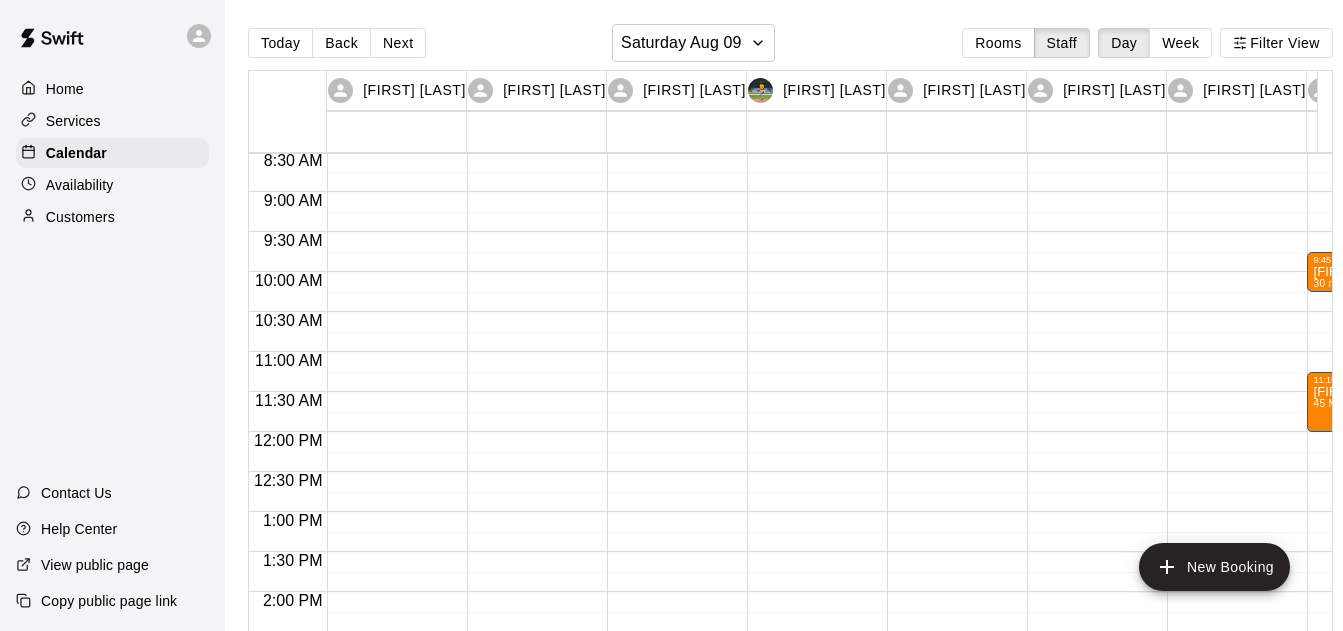scroll, scrollTop: 670, scrollLeft: 0, axis: vertical 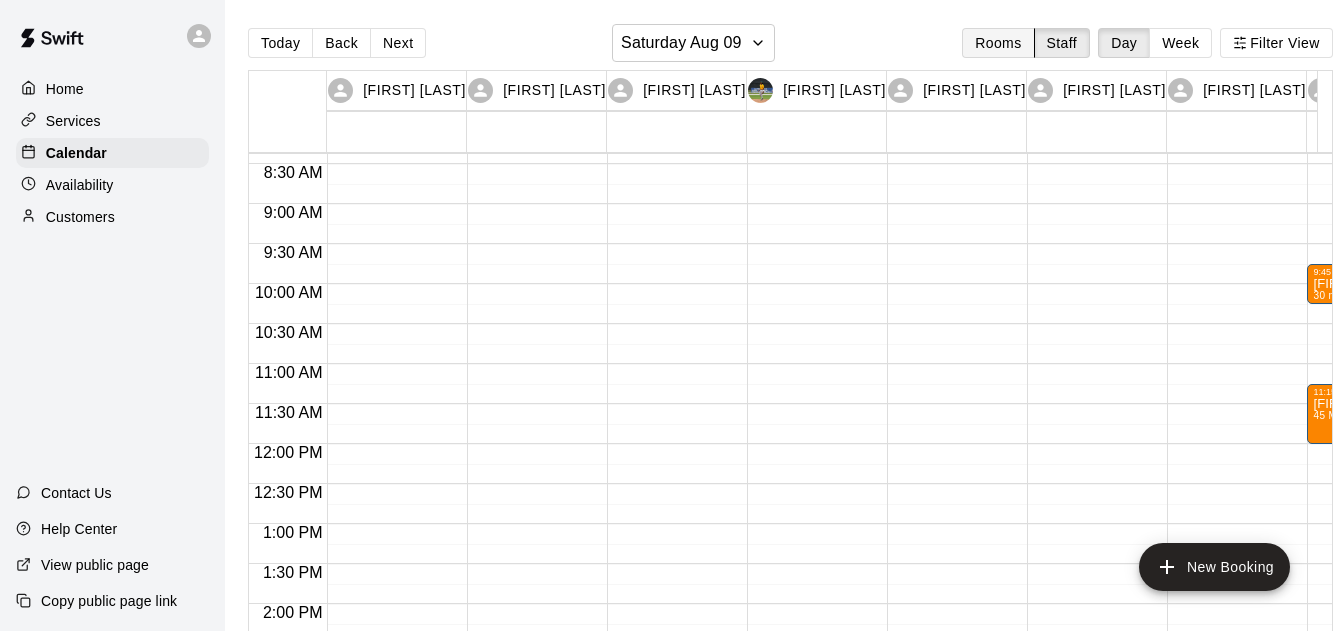 click on "Rooms" at bounding box center [998, 43] 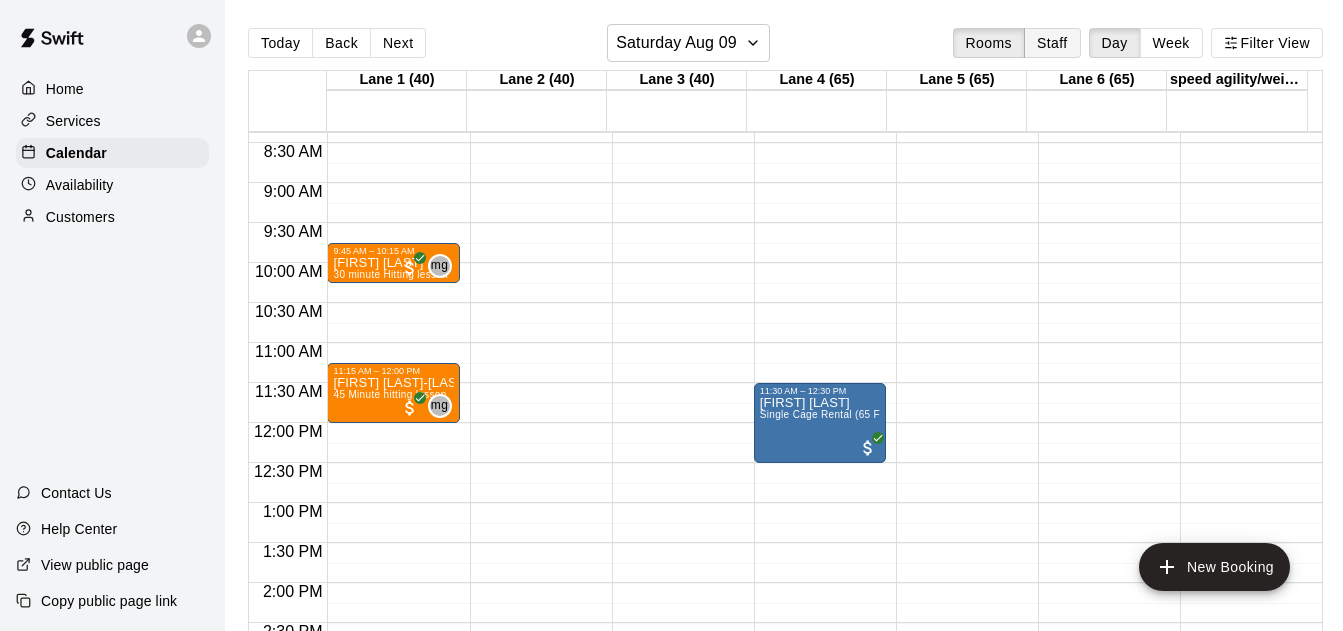 click on "Staff" at bounding box center (1052, 43) 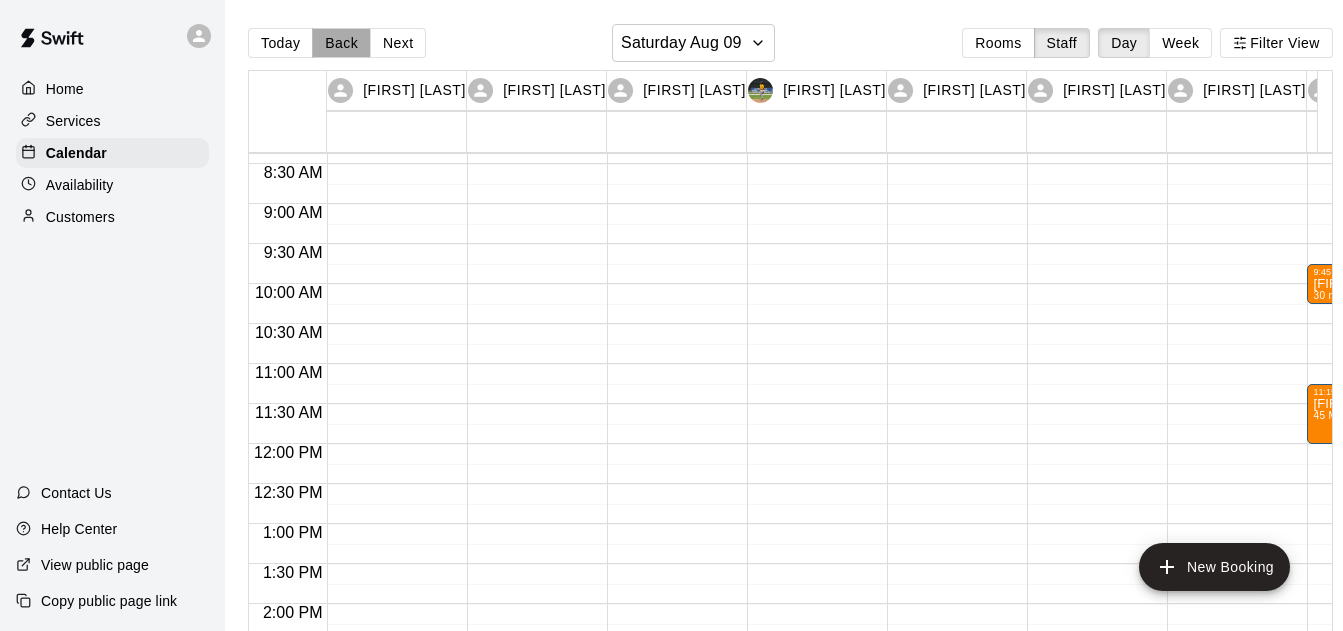 click on "Back" at bounding box center [341, 43] 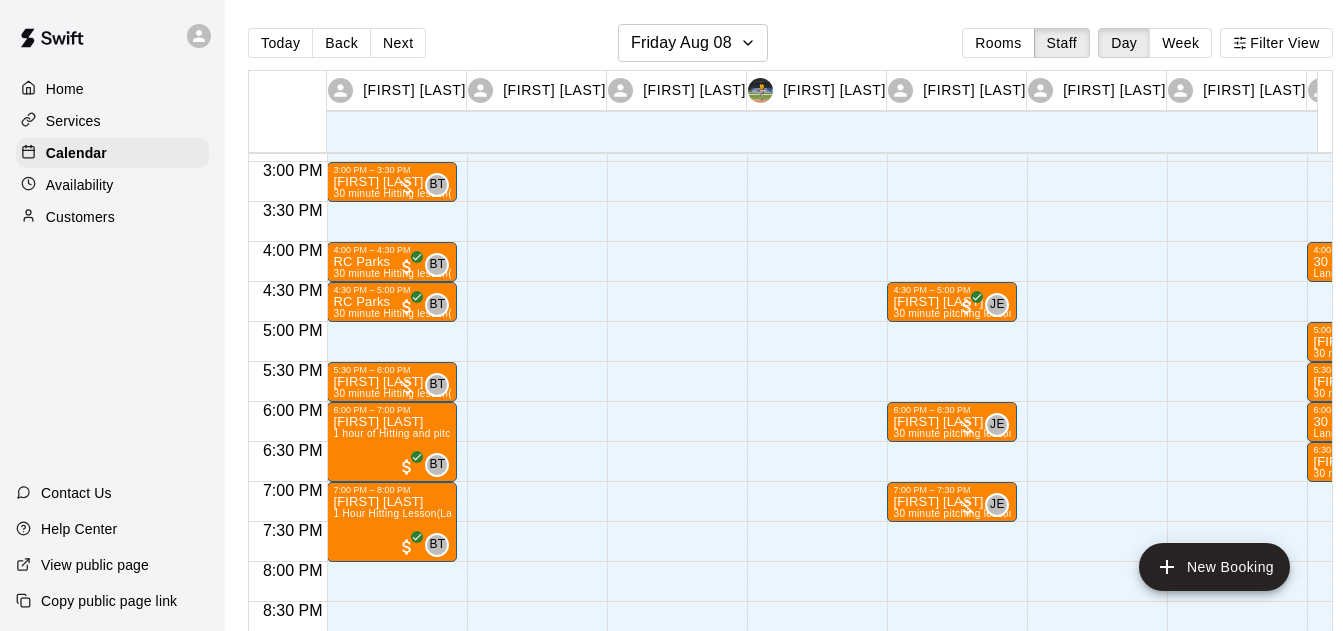 scroll, scrollTop: 1195, scrollLeft: 0, axis: vertical 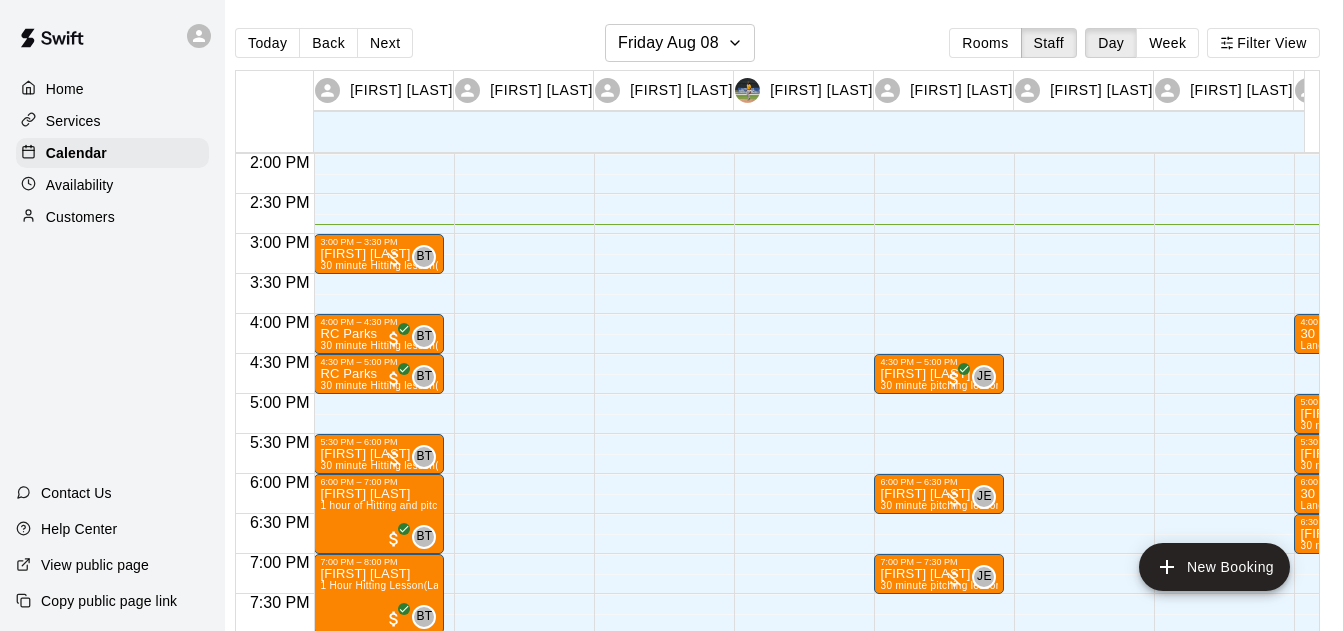click 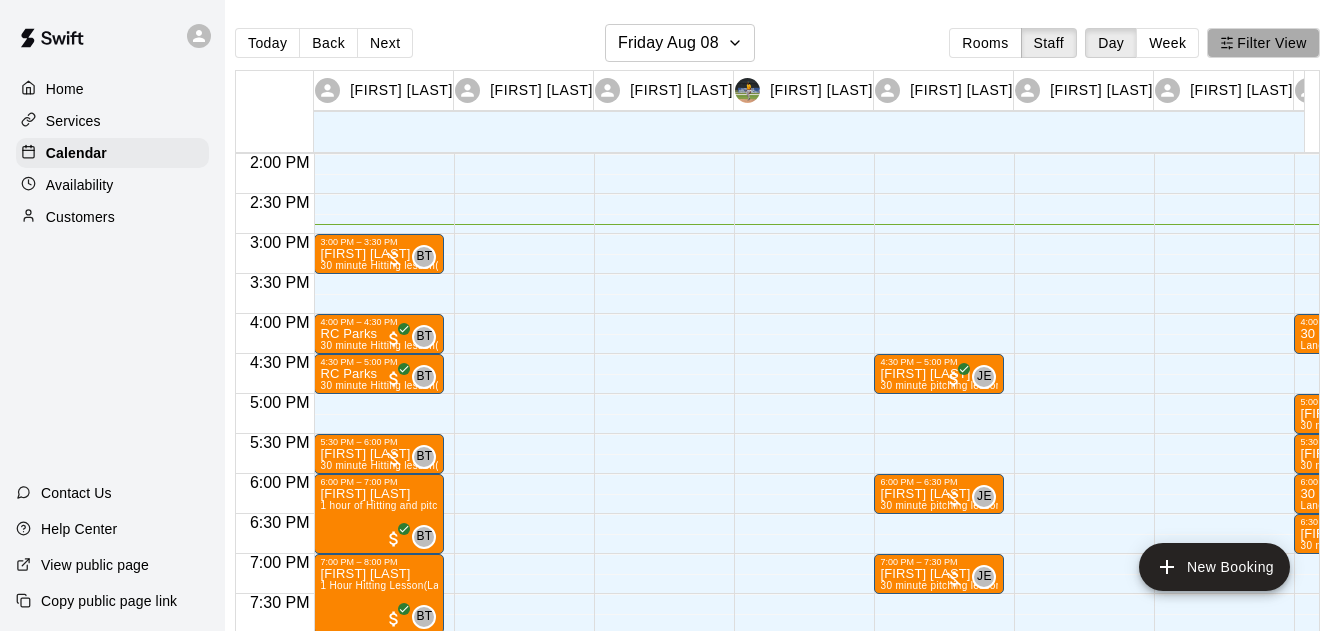 click on "Filter View" at bounding box center [1263, 43] 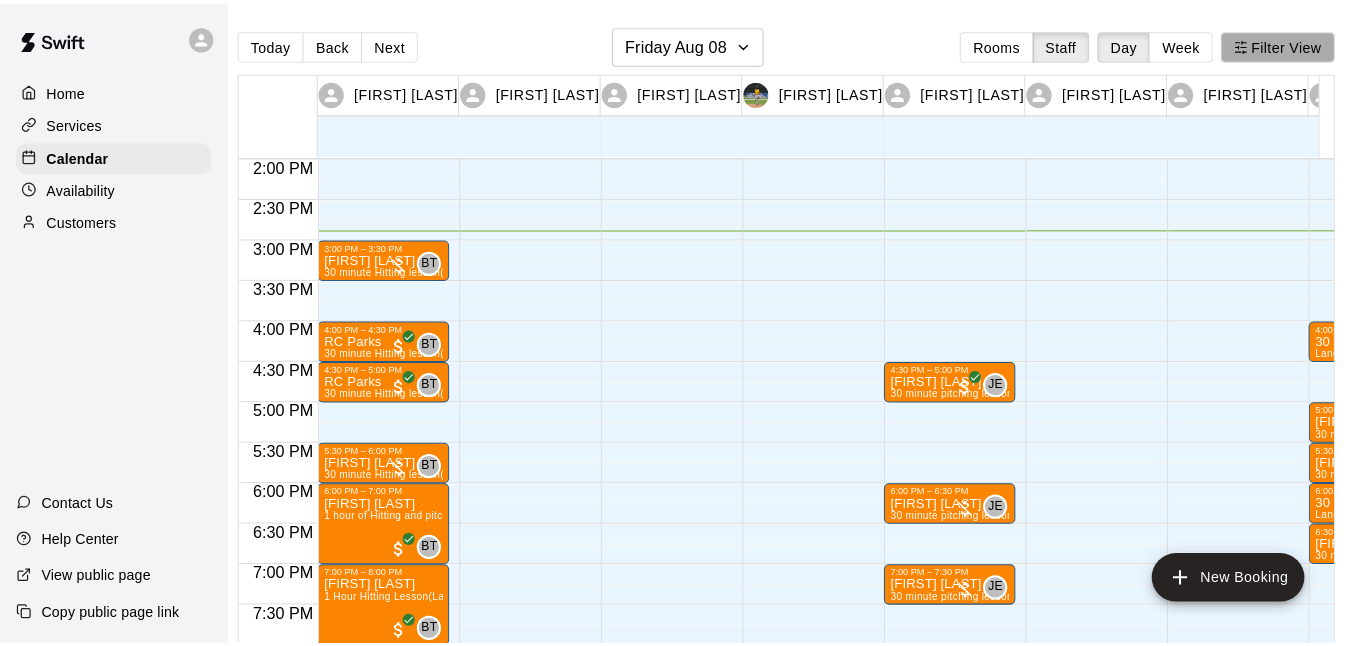 scroll, scrollTop: 0, scrollLeft: 10, axis: horizontal 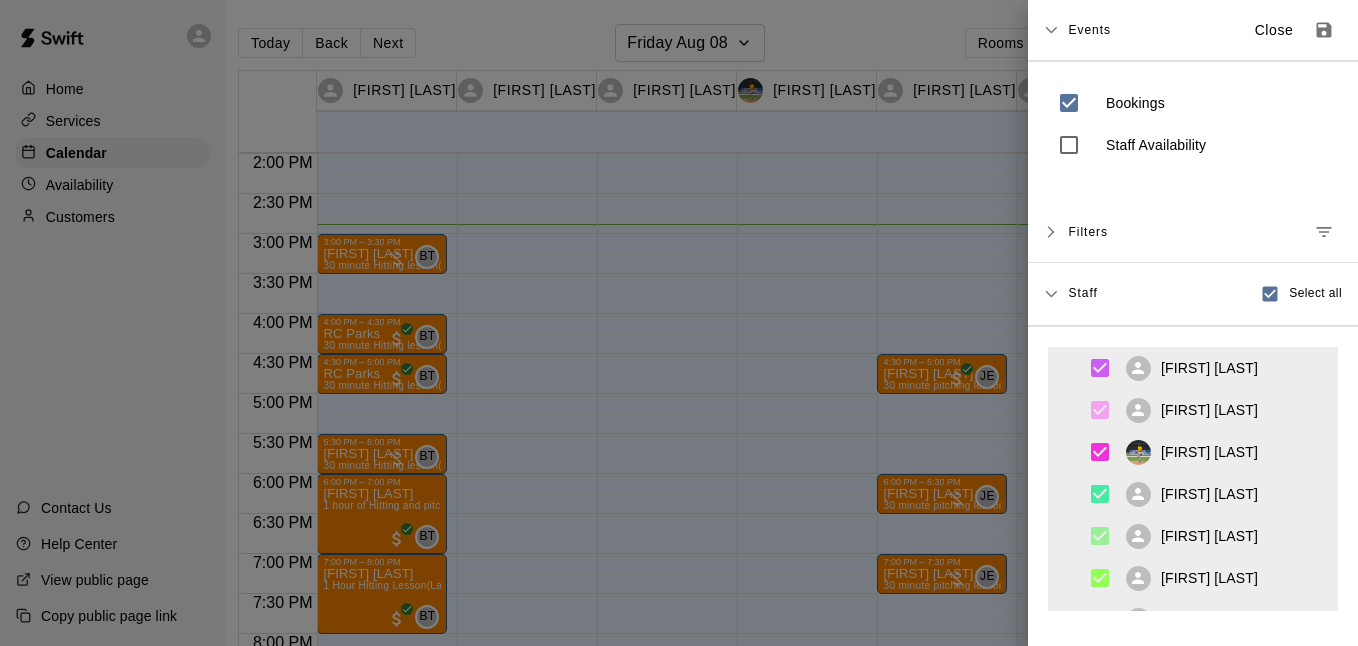 click on "Filters" at bounding box center [1205, 232] 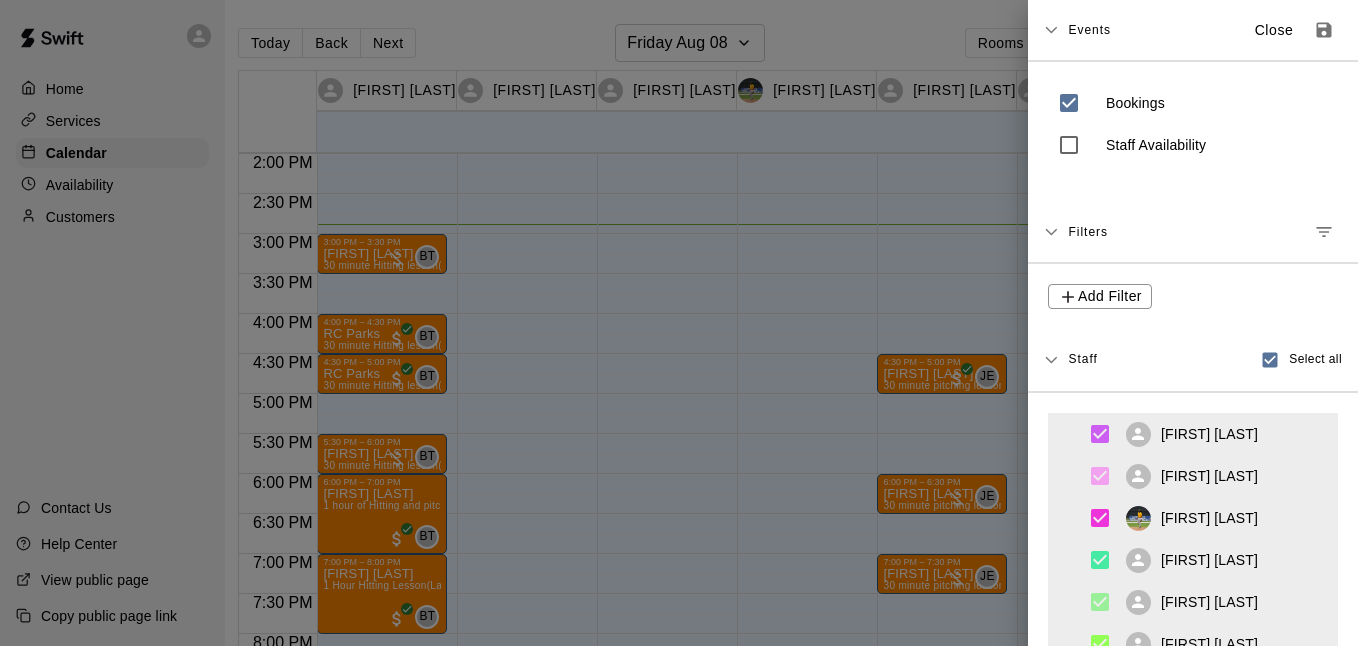 click on "Close" at bounding box center (1274, 30) 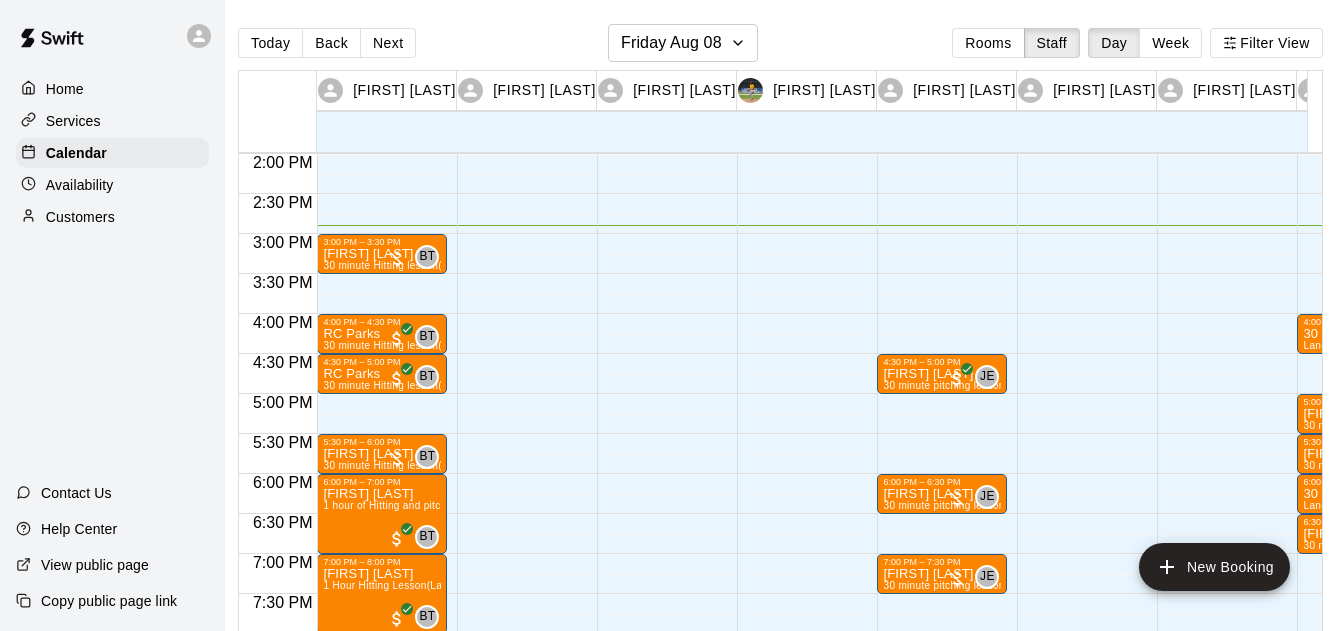 scroll, scrollTop: 0, scrollLeft: 25, axis: horizontal 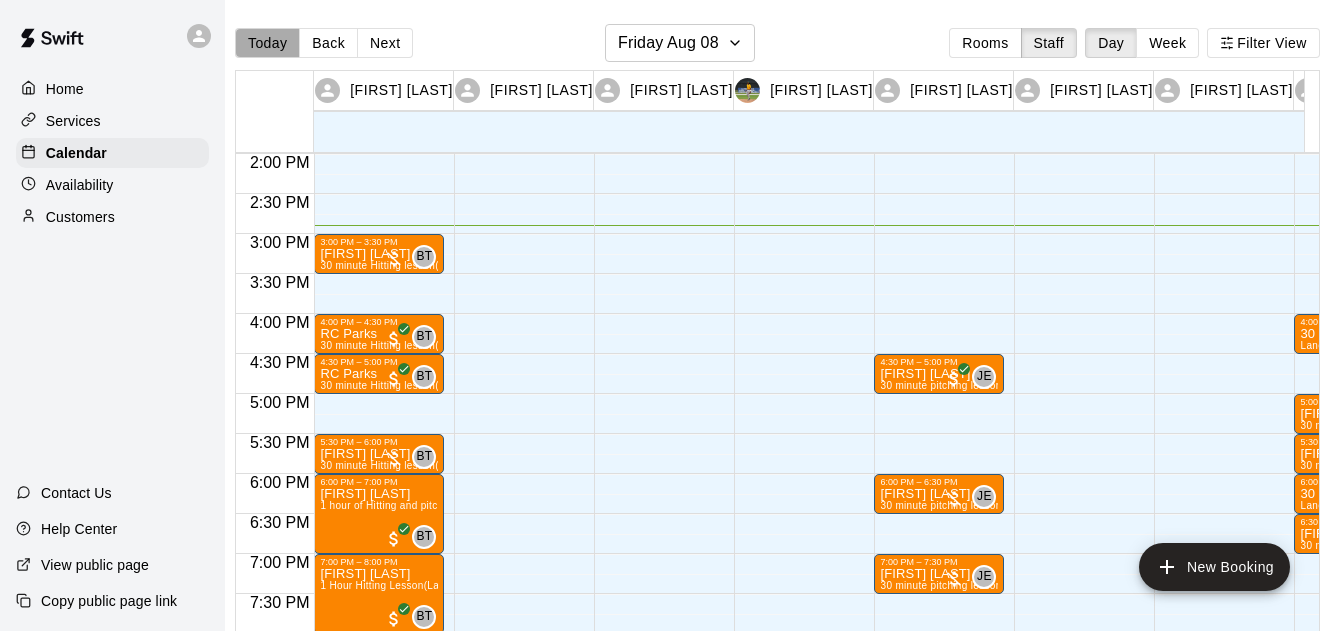 drag, startPoint x: 246, startPoint y: 41, endPoint x: 248, endPoint y: 54, distance: 13.152946 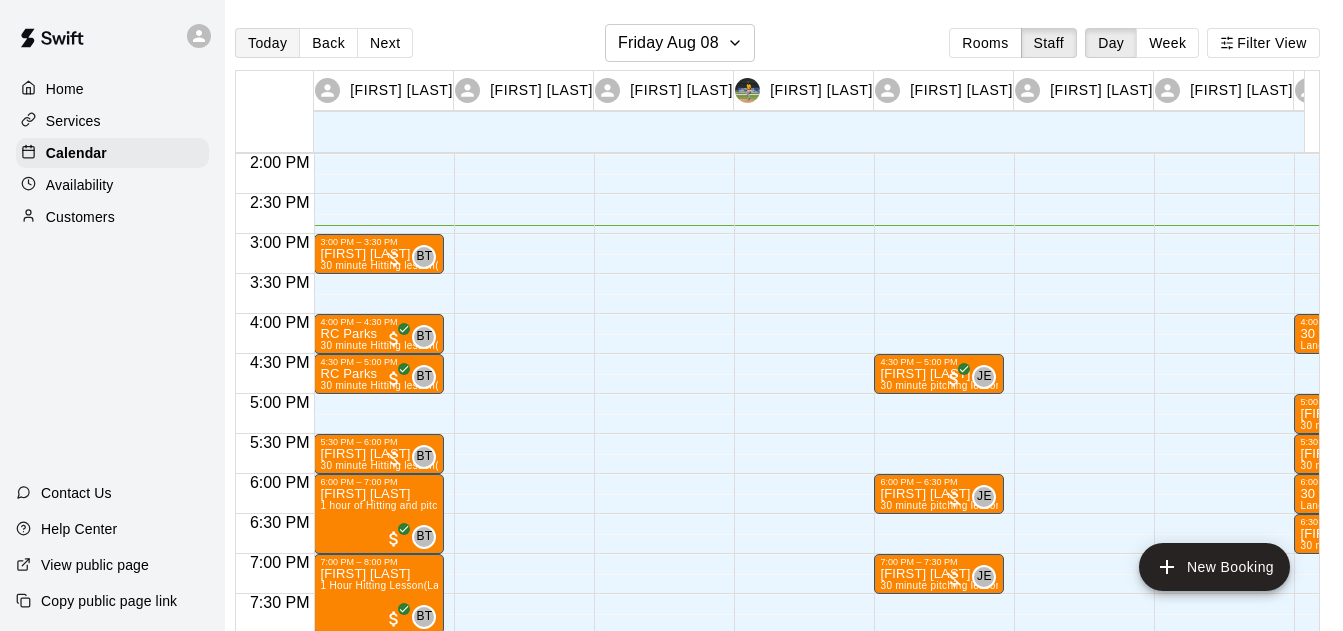 click on "Today" at bounding box center [267, 43] 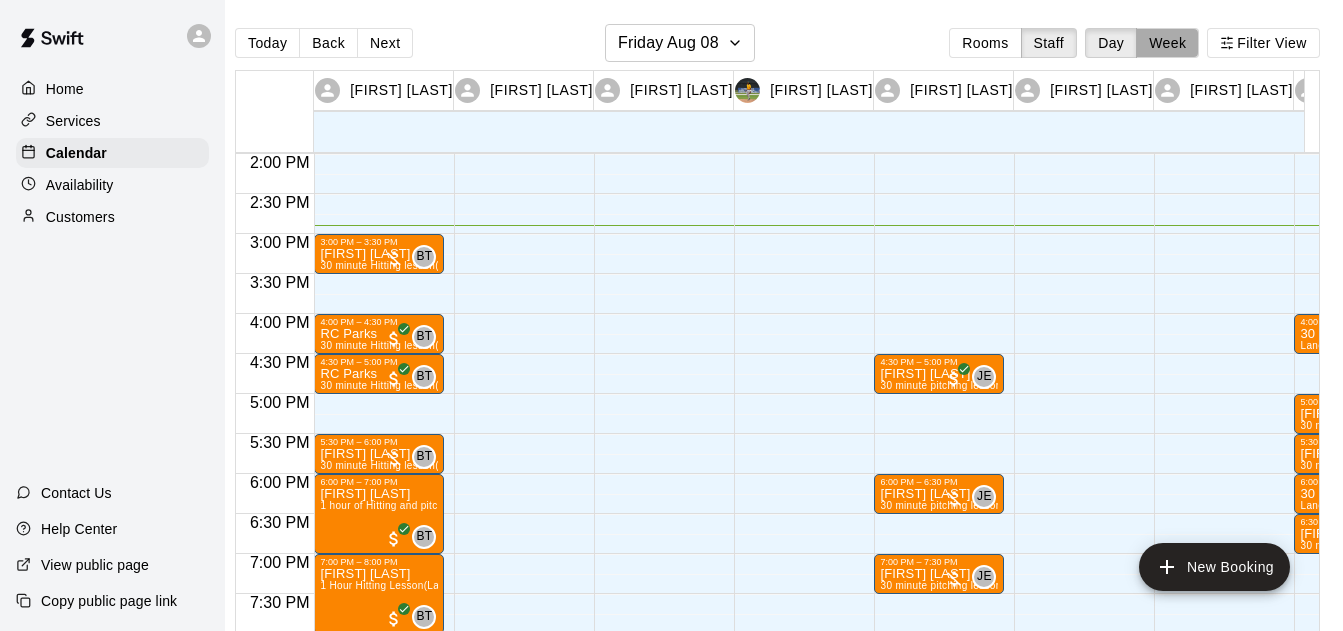 click on "Week" at bounding box center (1167, 43) 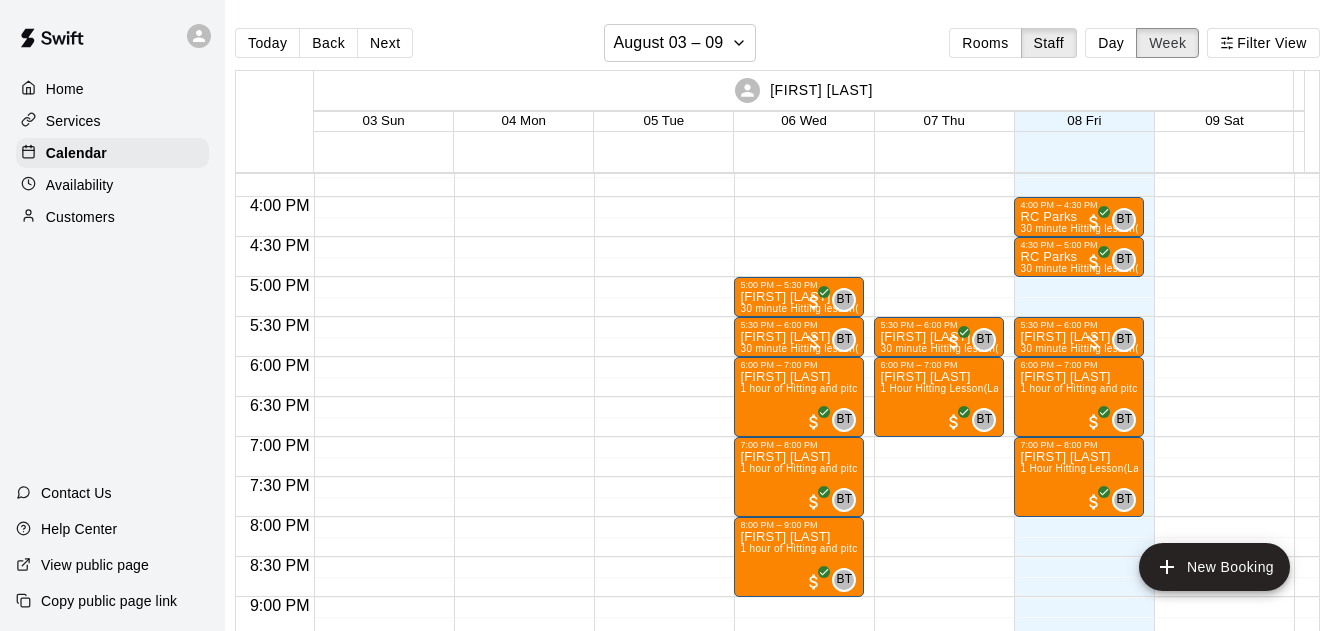 scroll, scrollTop: 1263, scrollLeft: 0, axis: vertical 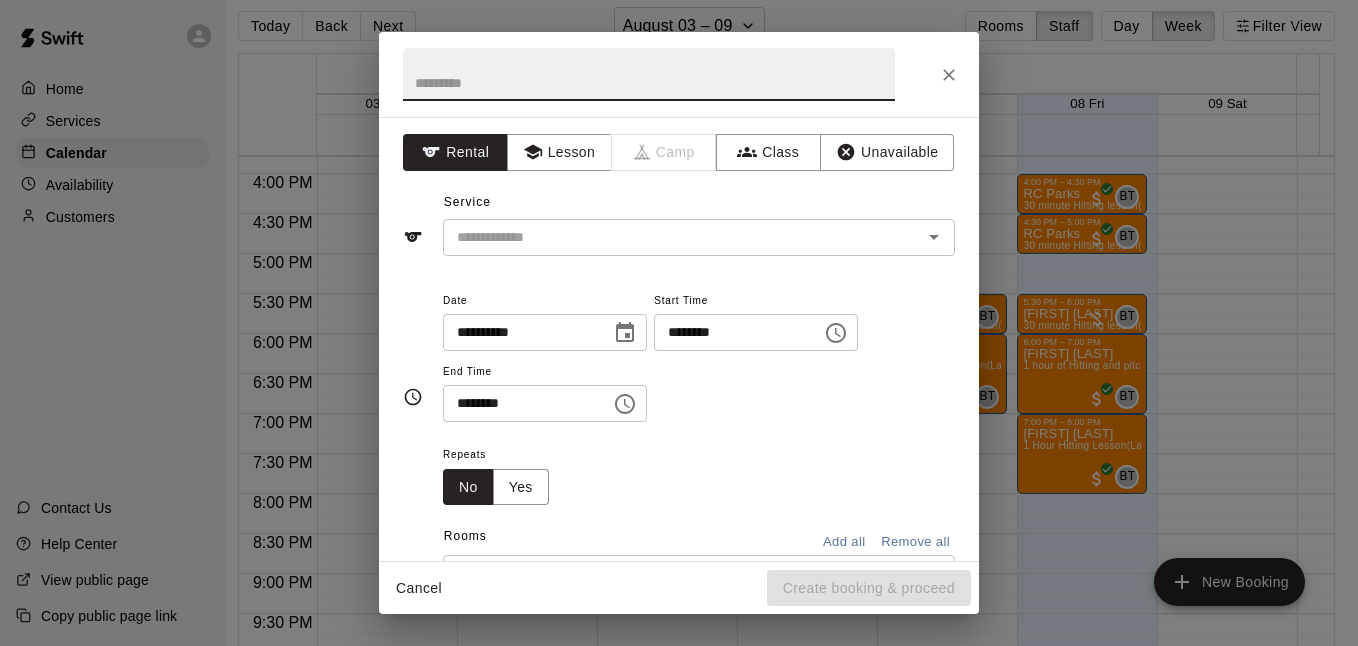 click 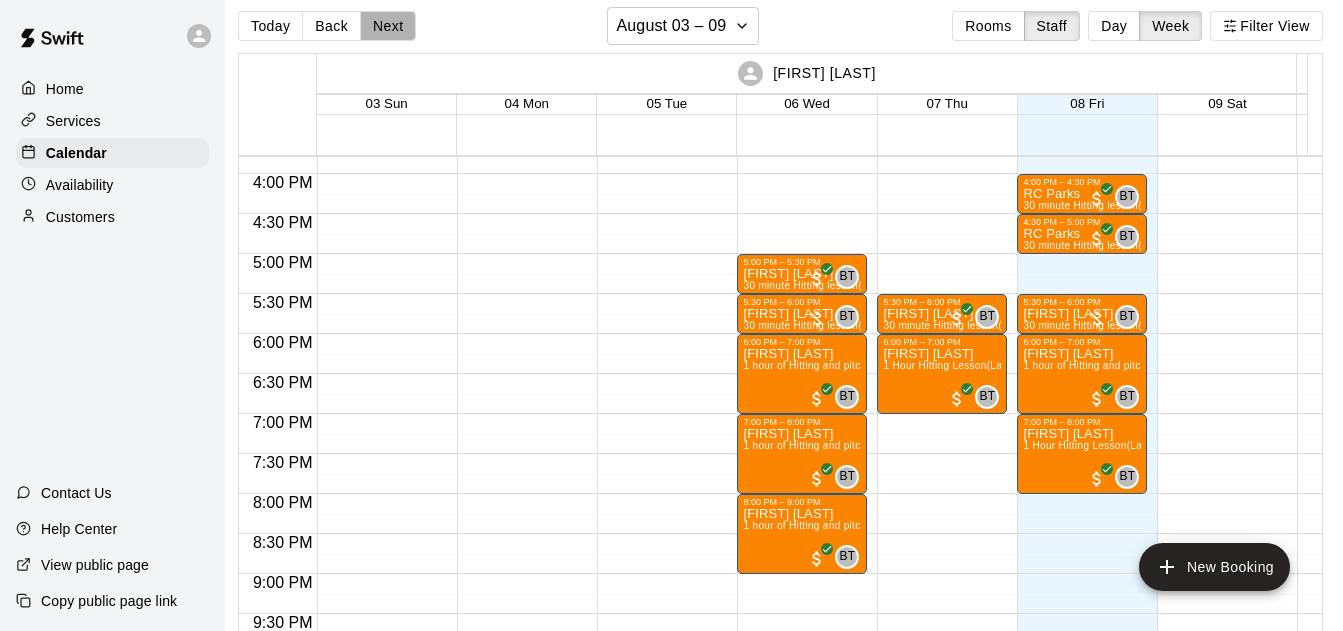 drag, startPoint x: 383, startPoint y: 20, endPoint x: 717, endPoint y: 274, distance: 419.60934 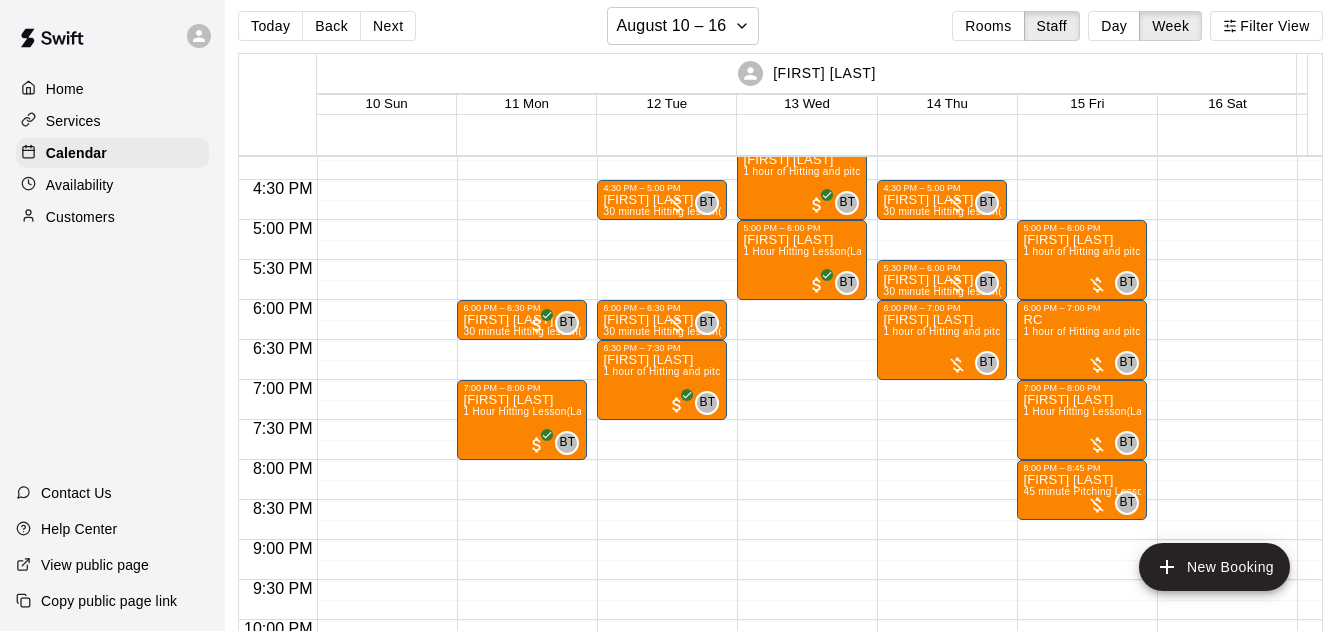 scroll, scrollTop: 1154, scrollLeft: 0, axis: vertical 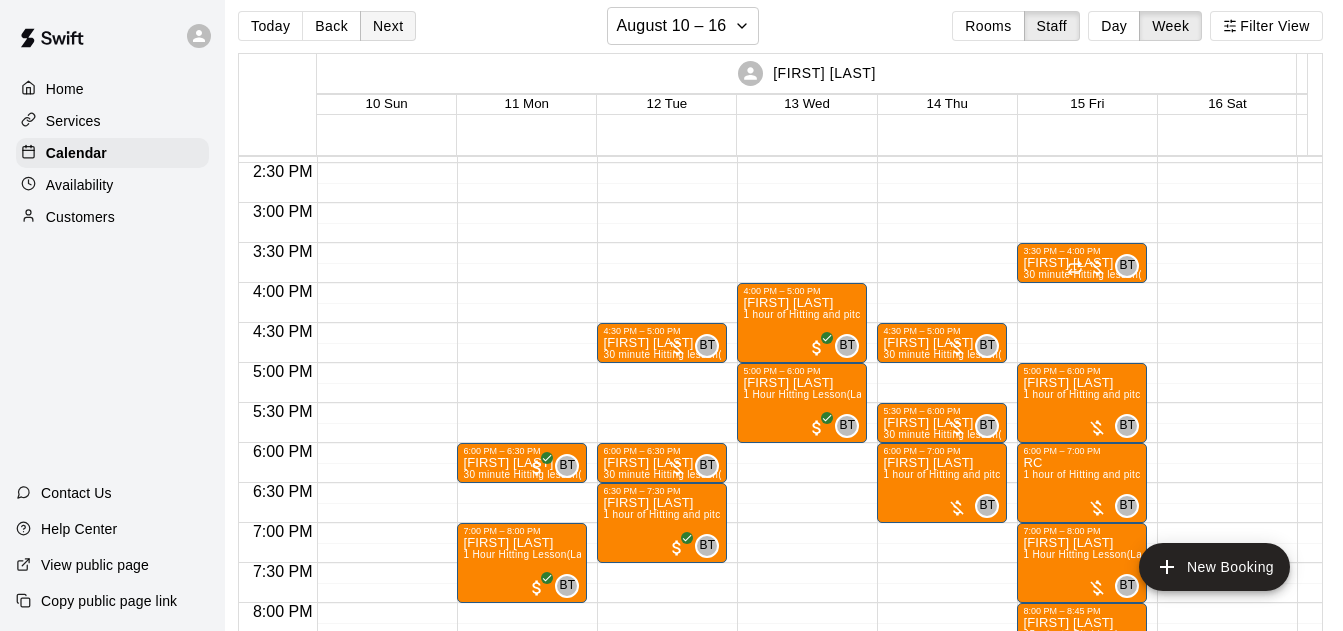click on "Next" at bounding box center (388, 26) 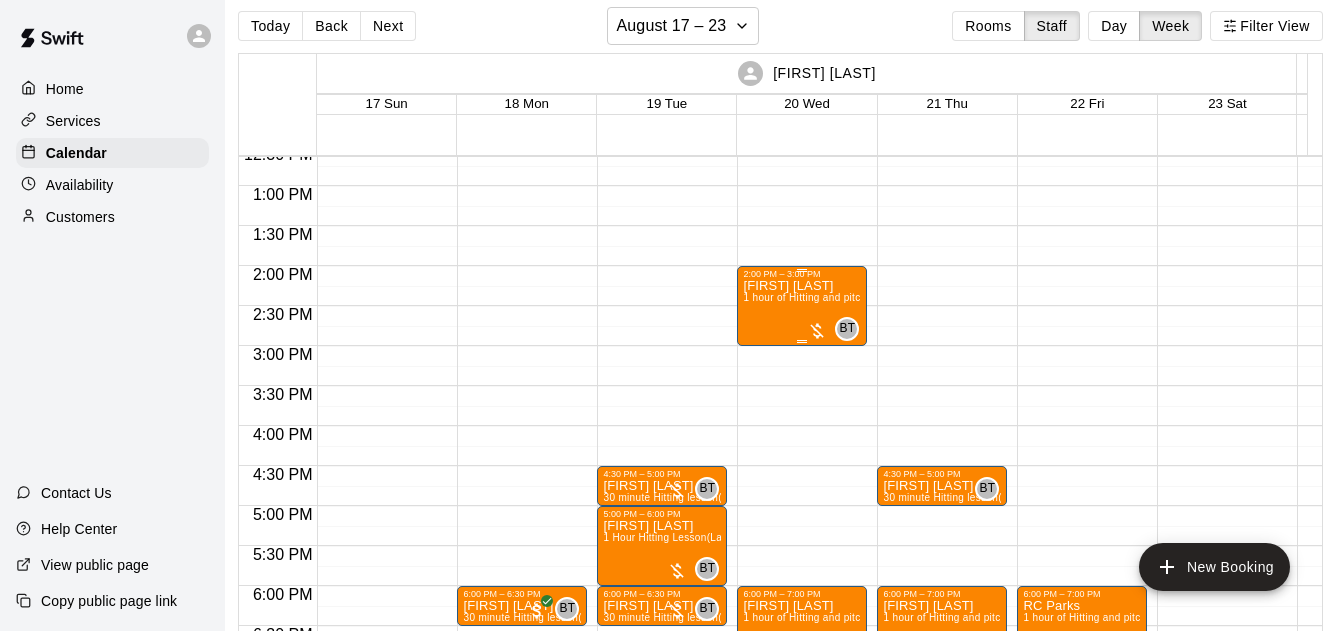 scroll, scrollTop: 1010, scrollLeft: 0, axis: vertical 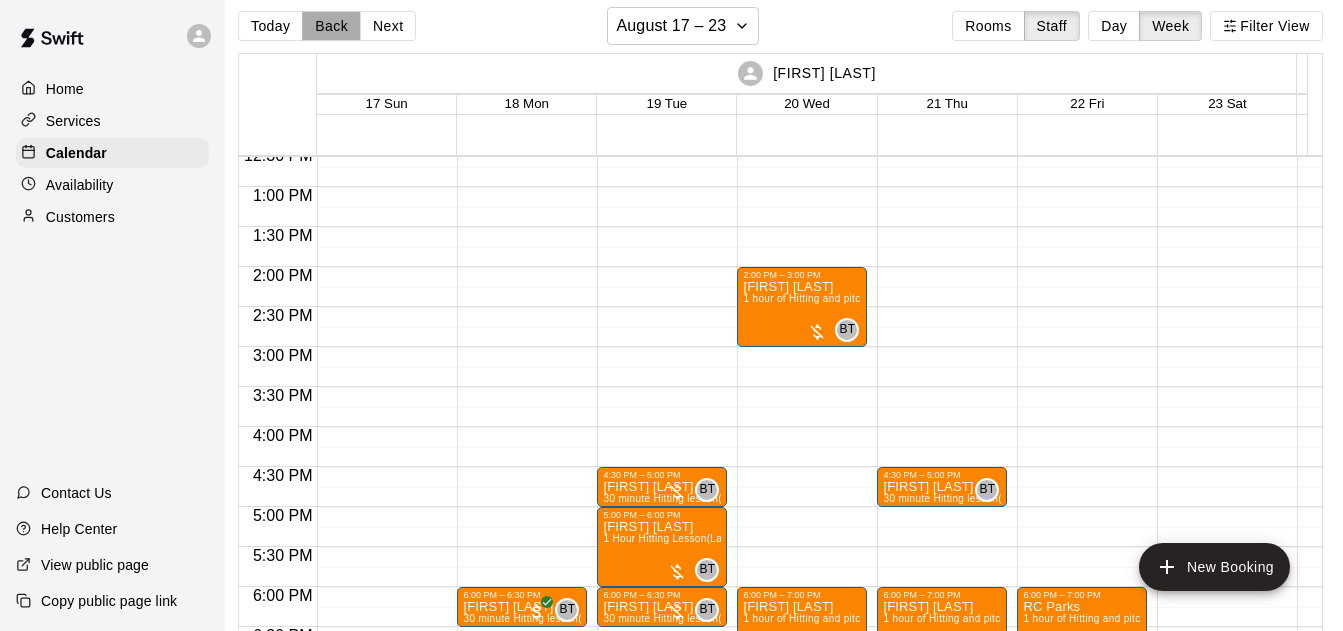 click on "Back" at bounding box center (331, 26) 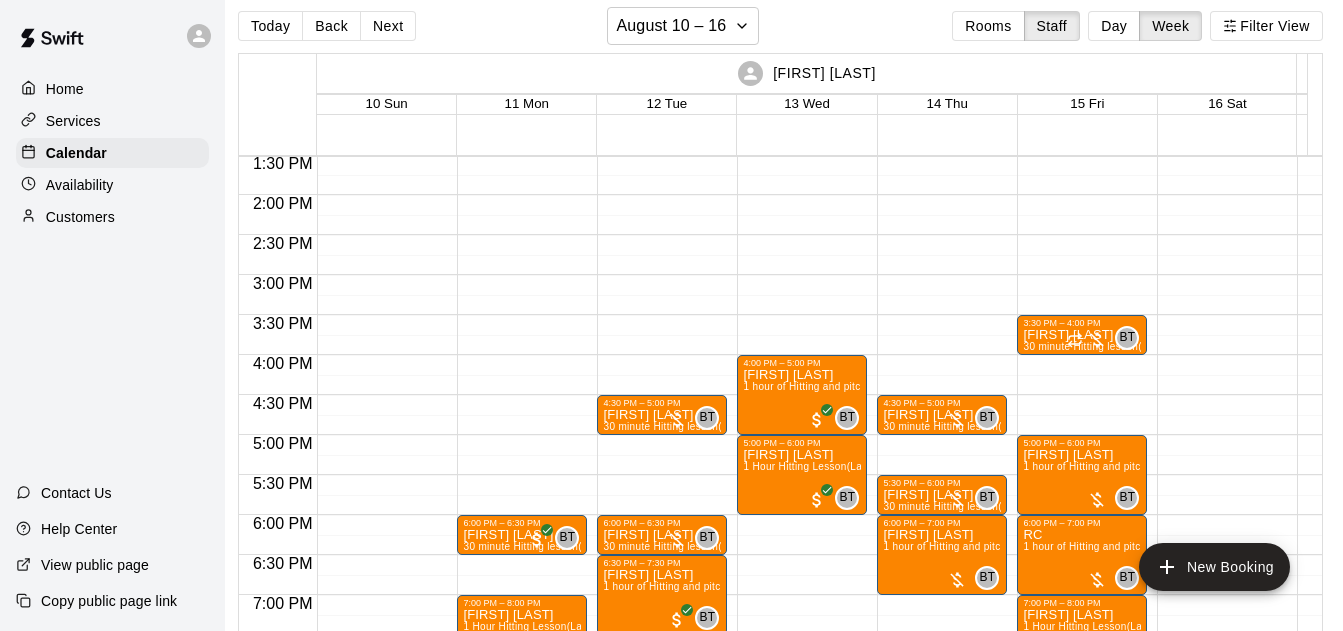 scroll, scrollTop: 1225, scrollLeft: 0, axis: vertical 